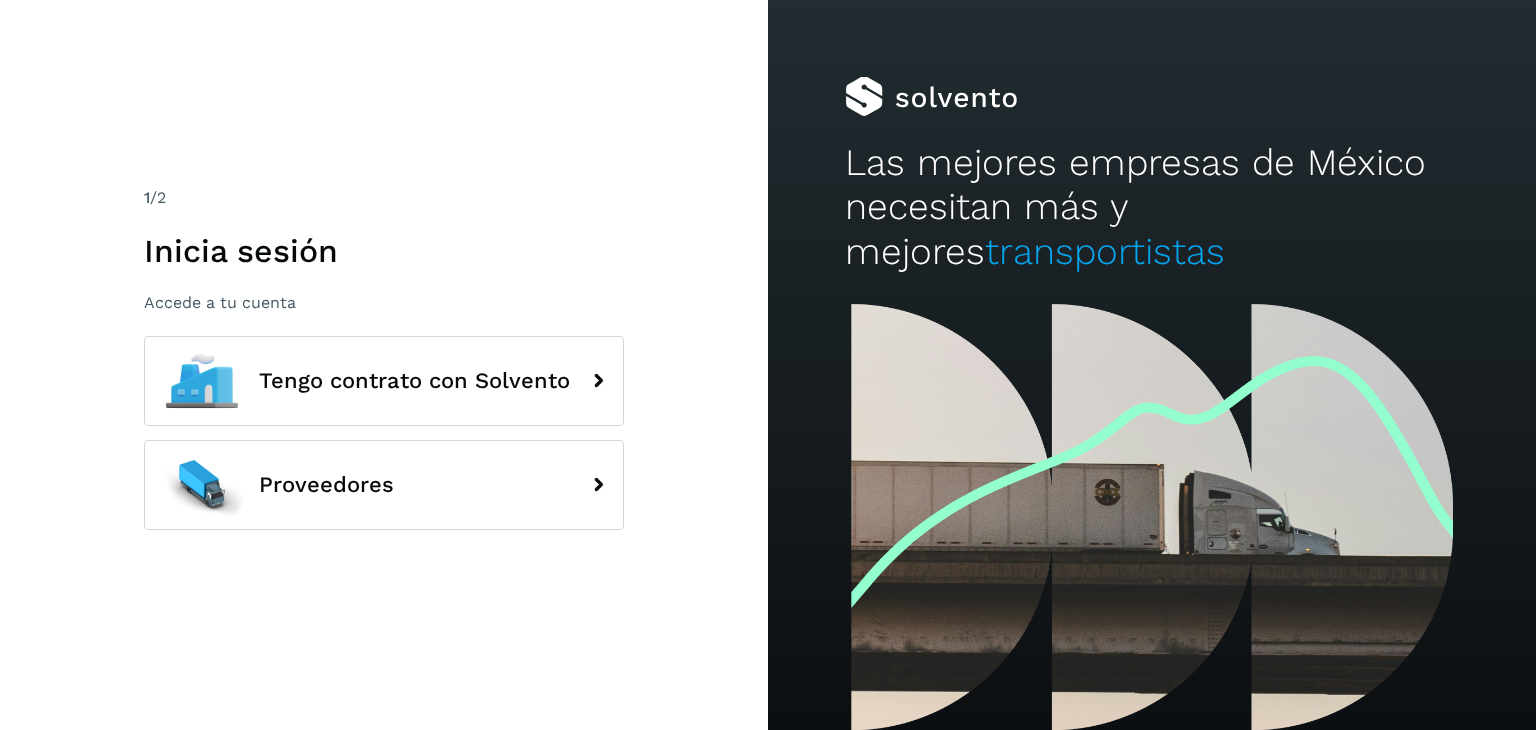 scroll, scrollTop: 0, scrollLeft: 0, axis: both 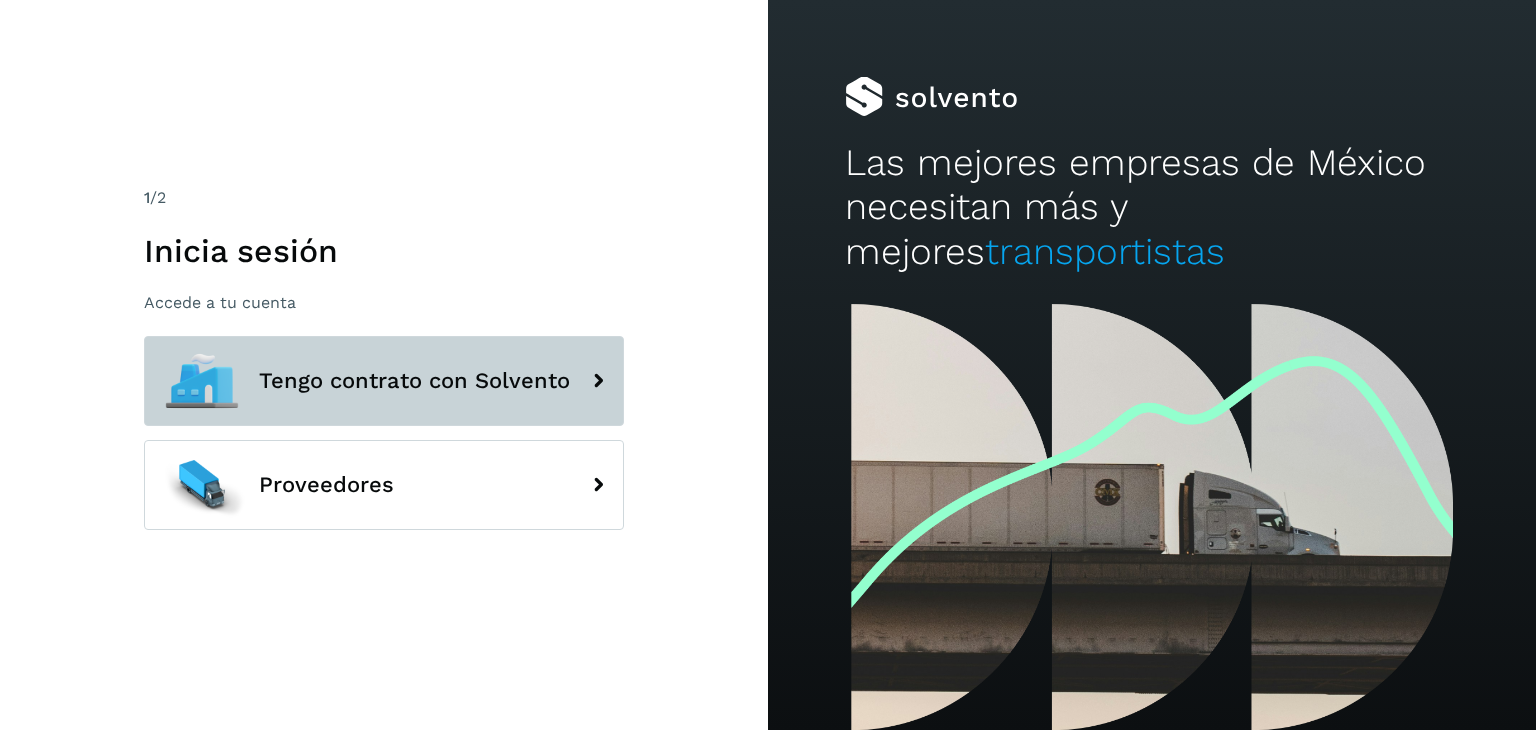 click on "Tengo contrato con Solvento" at bounding box center [384, 381] 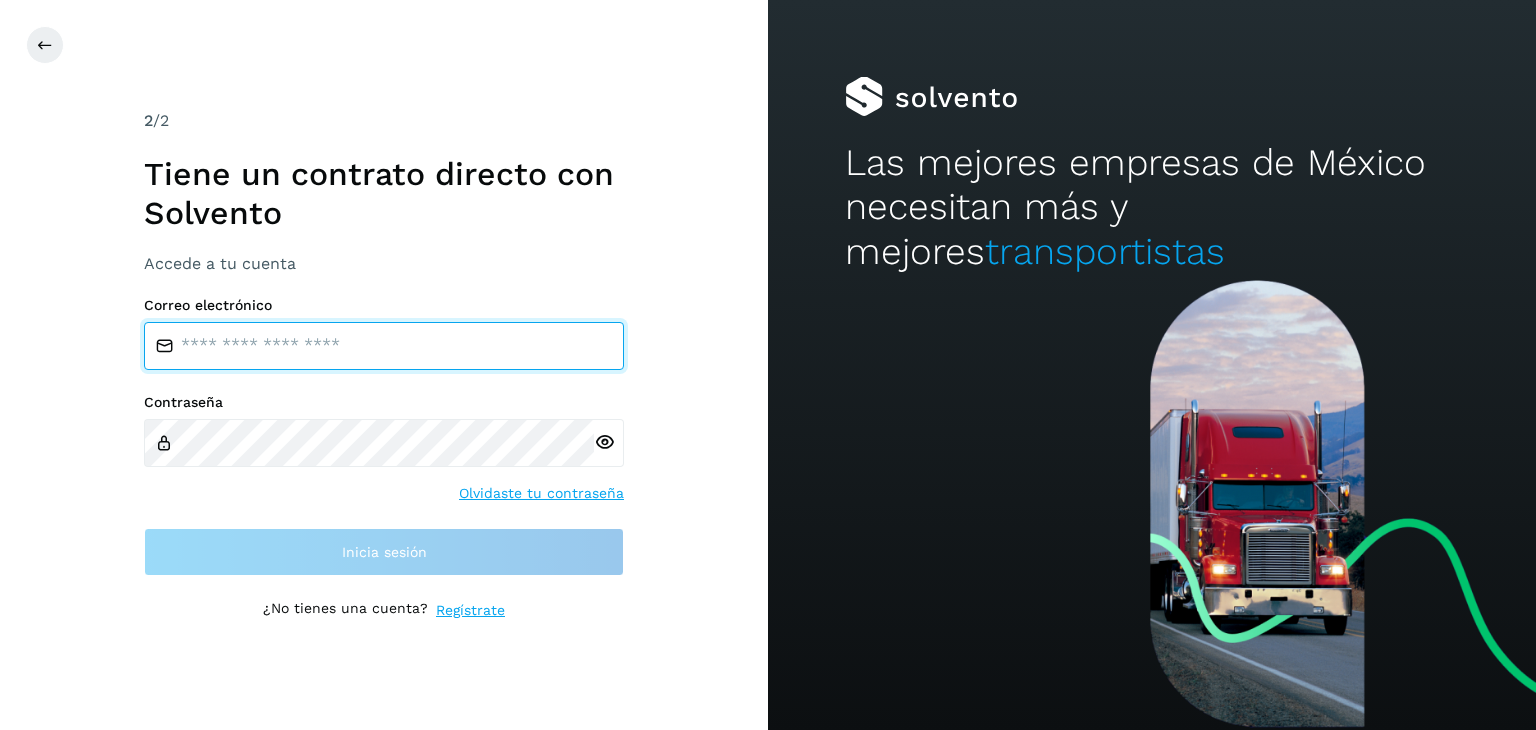 click at bounding box center [384, 346] 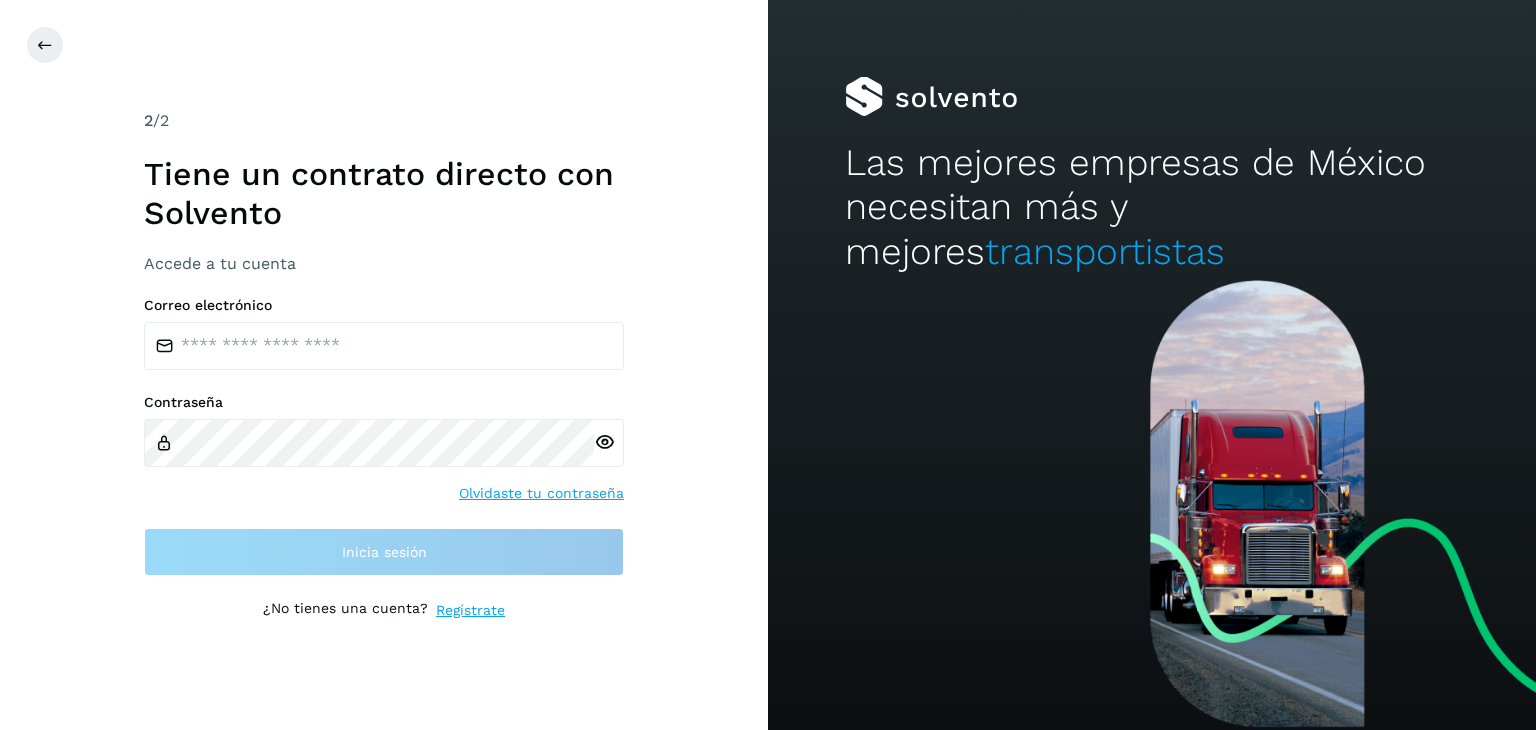 click on "2 /2 Tiene un contrato directo con Solvento Accede a tu cuenta Correo electrónico  Contraseña  Olvidaste tu contraseña Inicia sesión ¿No tienes una cuenta? Regístrate" at bounding box center [384, 365] 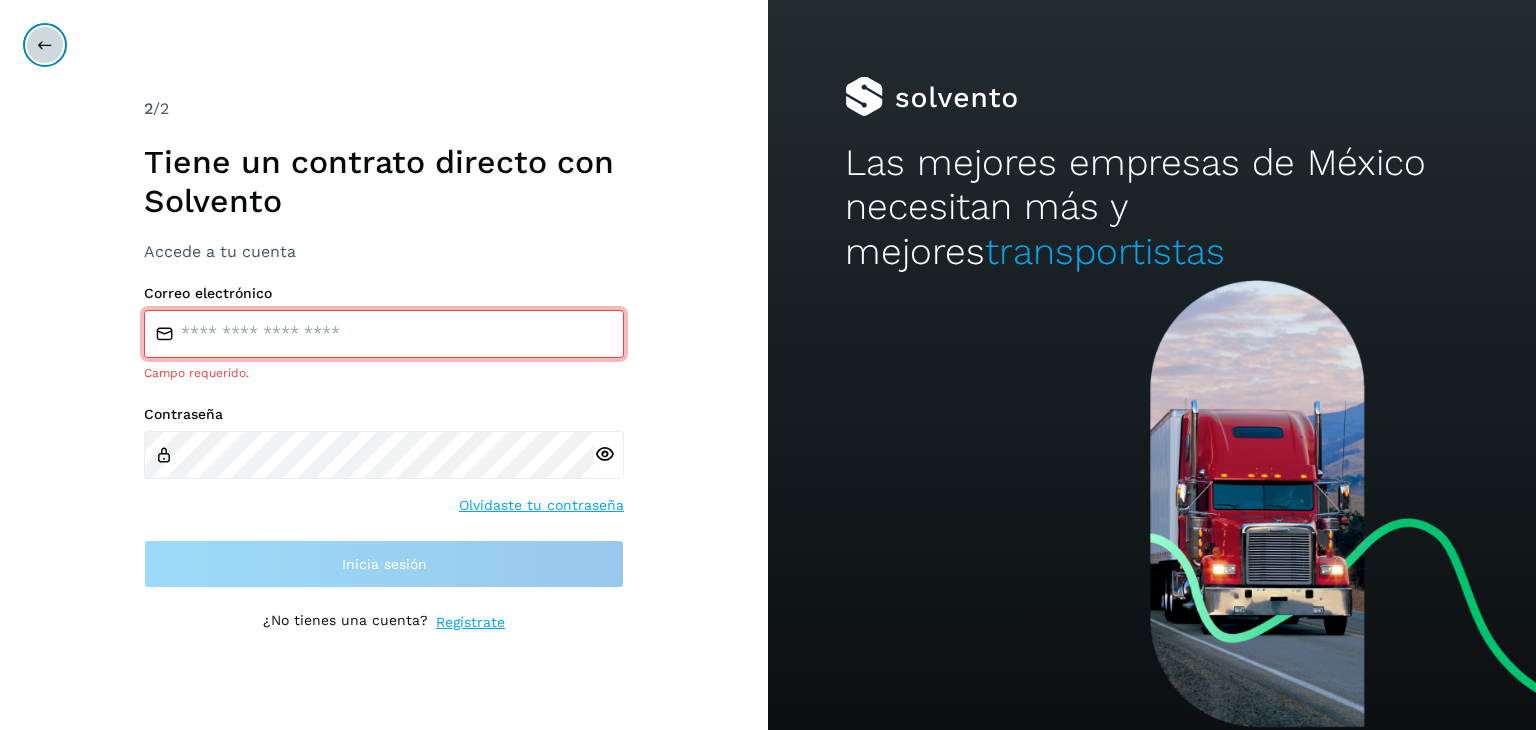 click at bounding box center [45, 45] 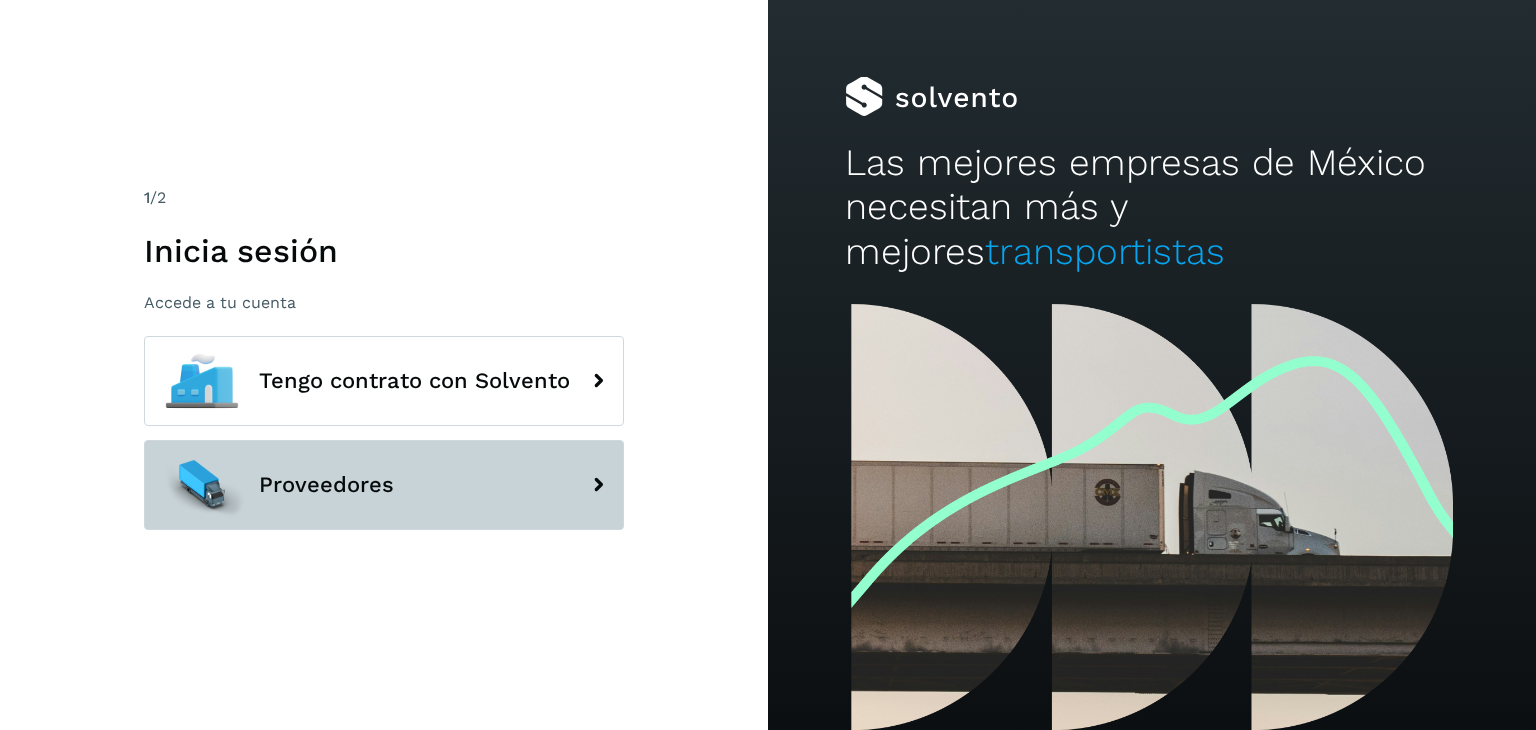 click on "Proveedores" at bounding box center (384, 485) 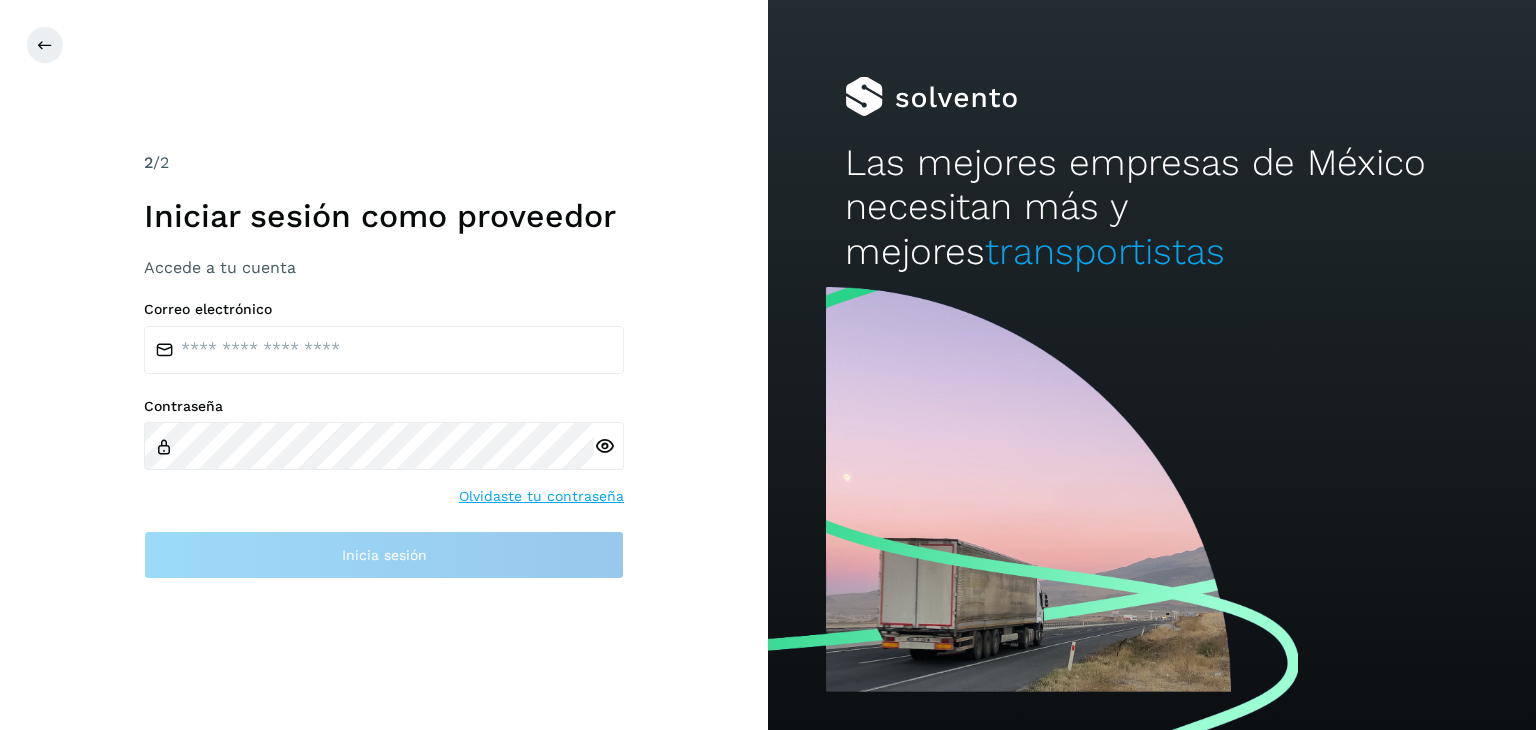 click at bounding box center [794, 45] 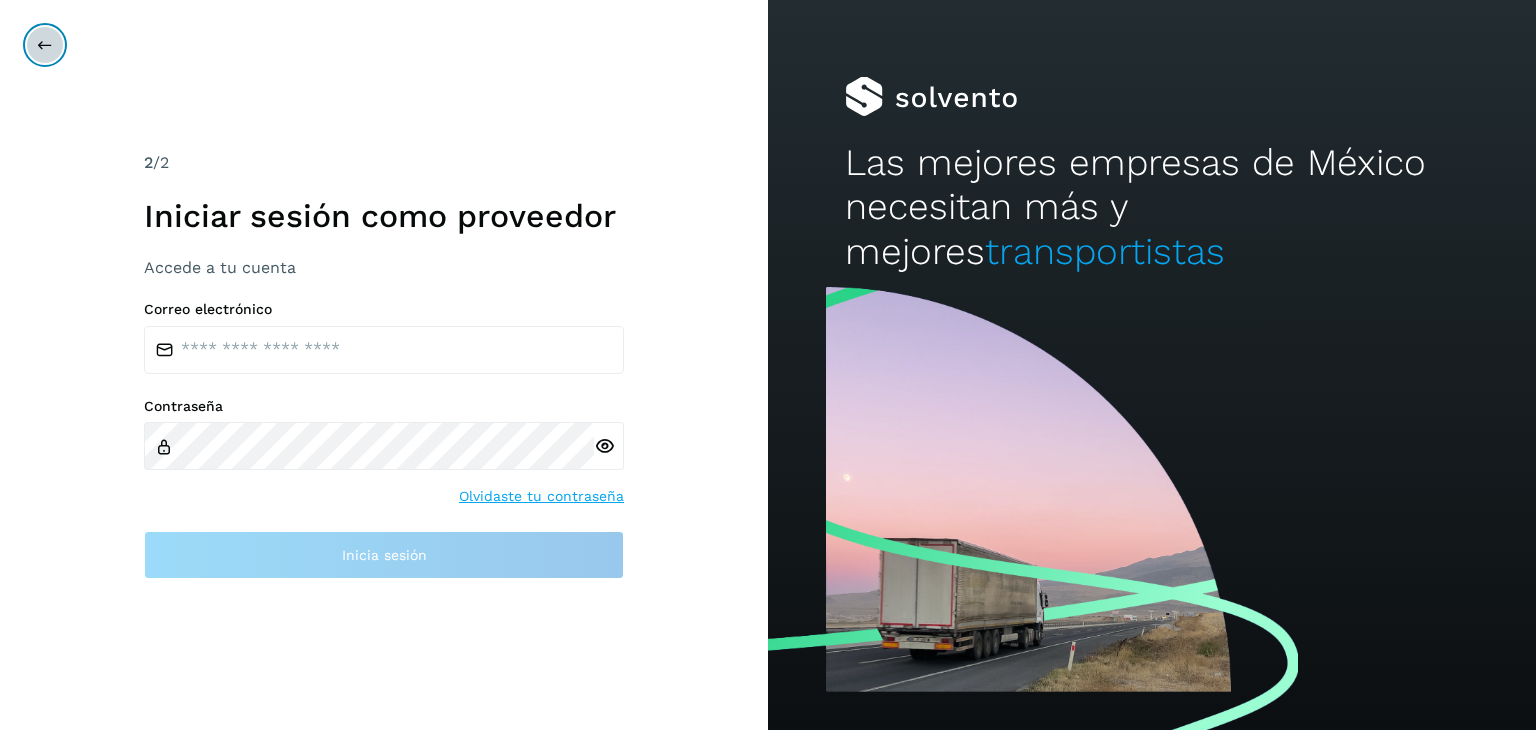 click at bounding box center (45, 45) 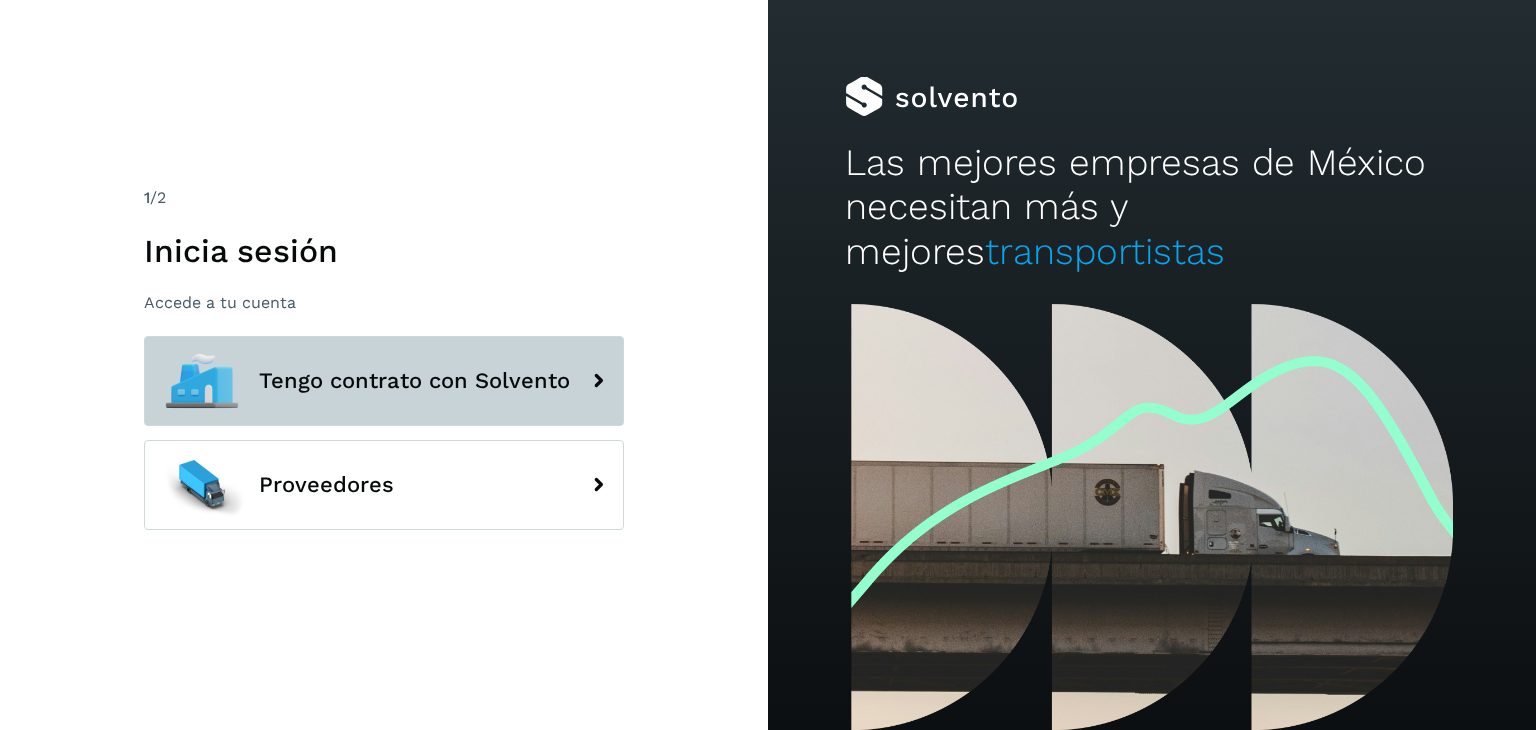 click on "Tengo contrato con Solvento" at bounding box center [384, 381] 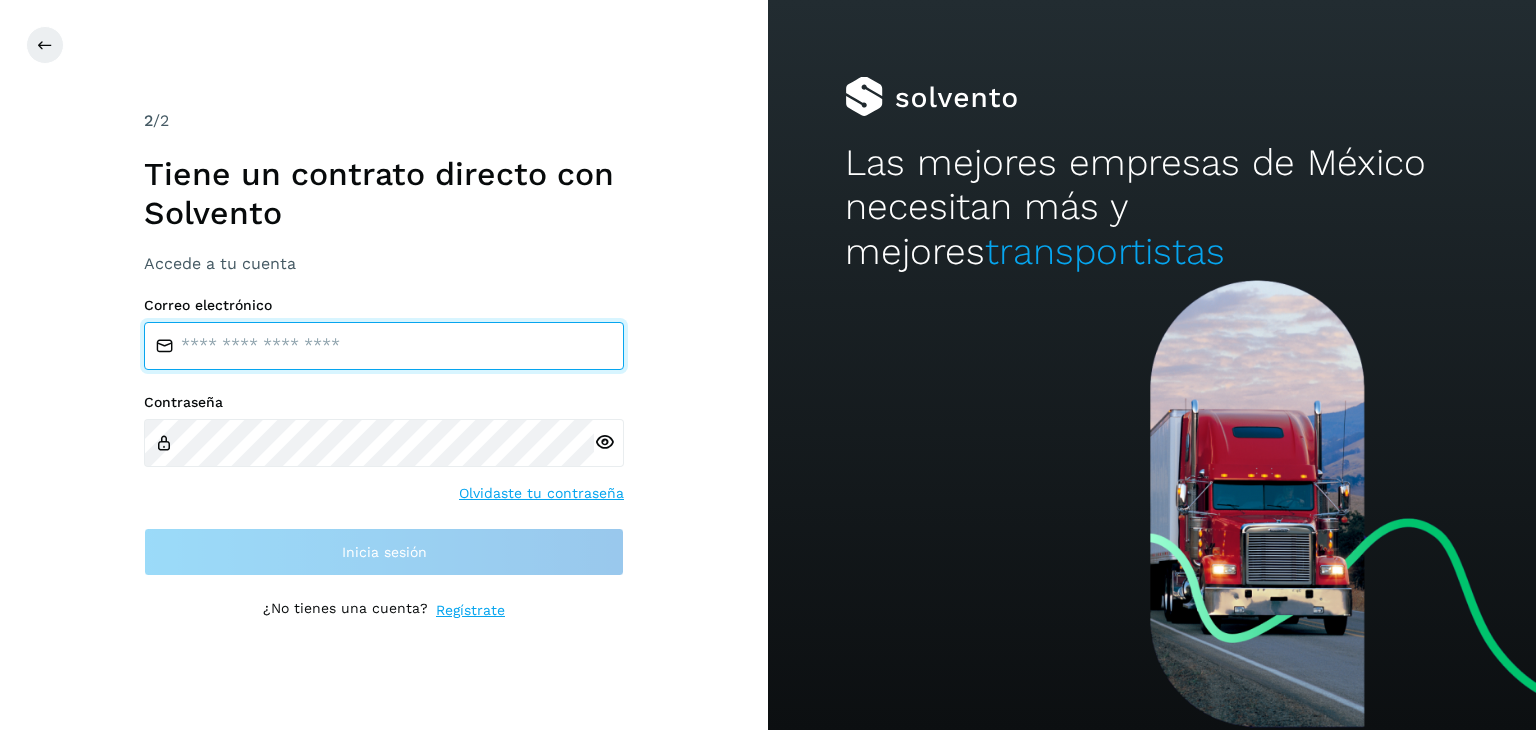 click at bounding box center (384, 346) 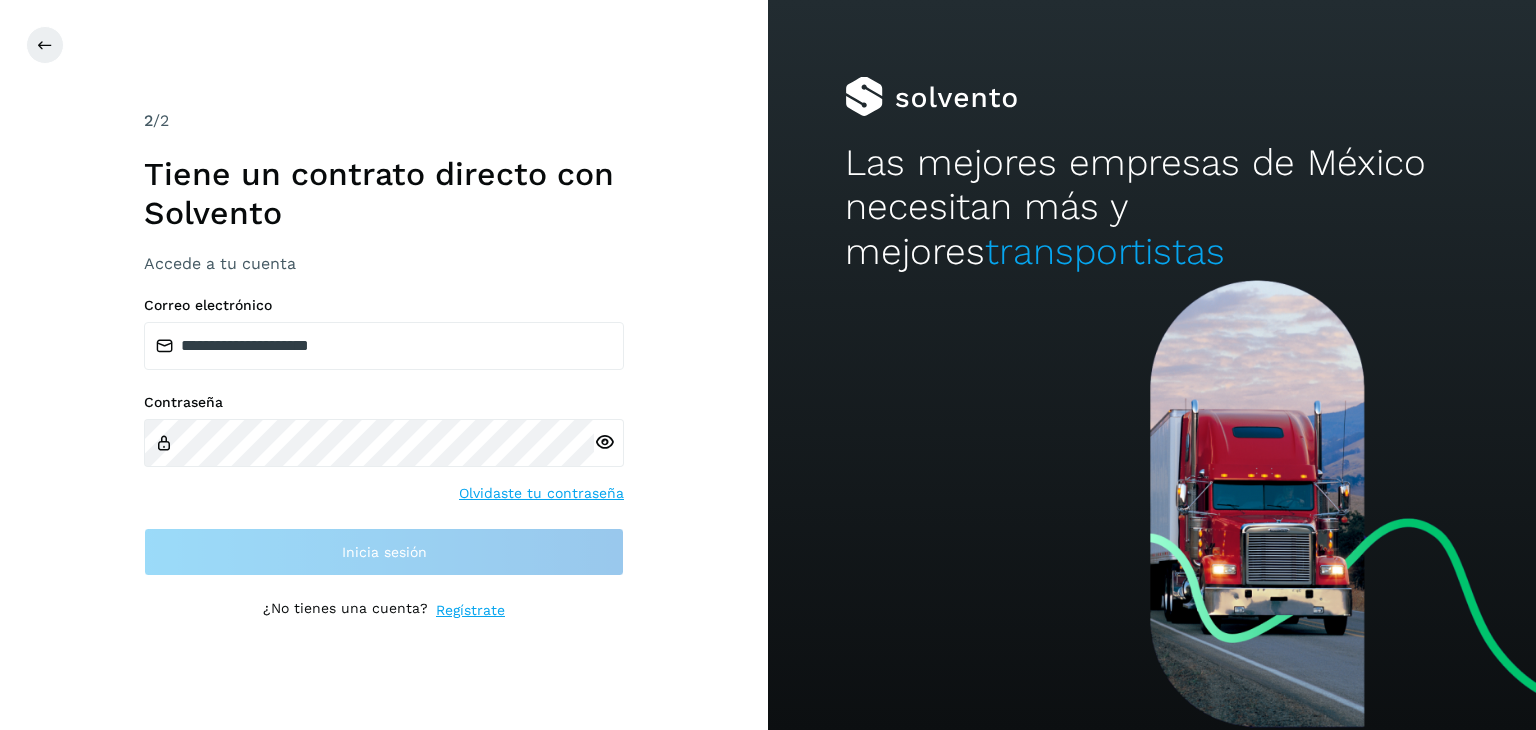 click at bounding box center [609, 443] 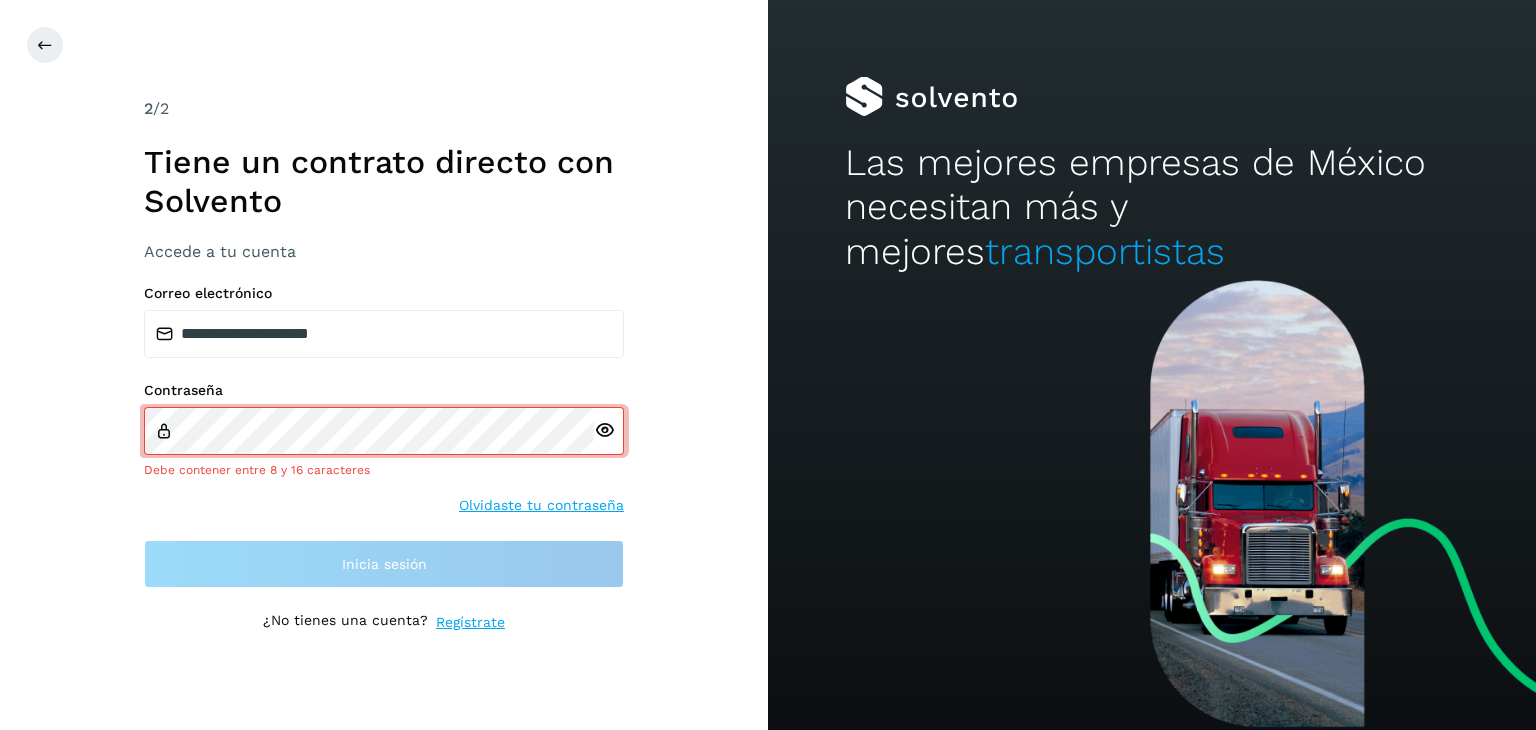 click at bounding box center [609, 431] 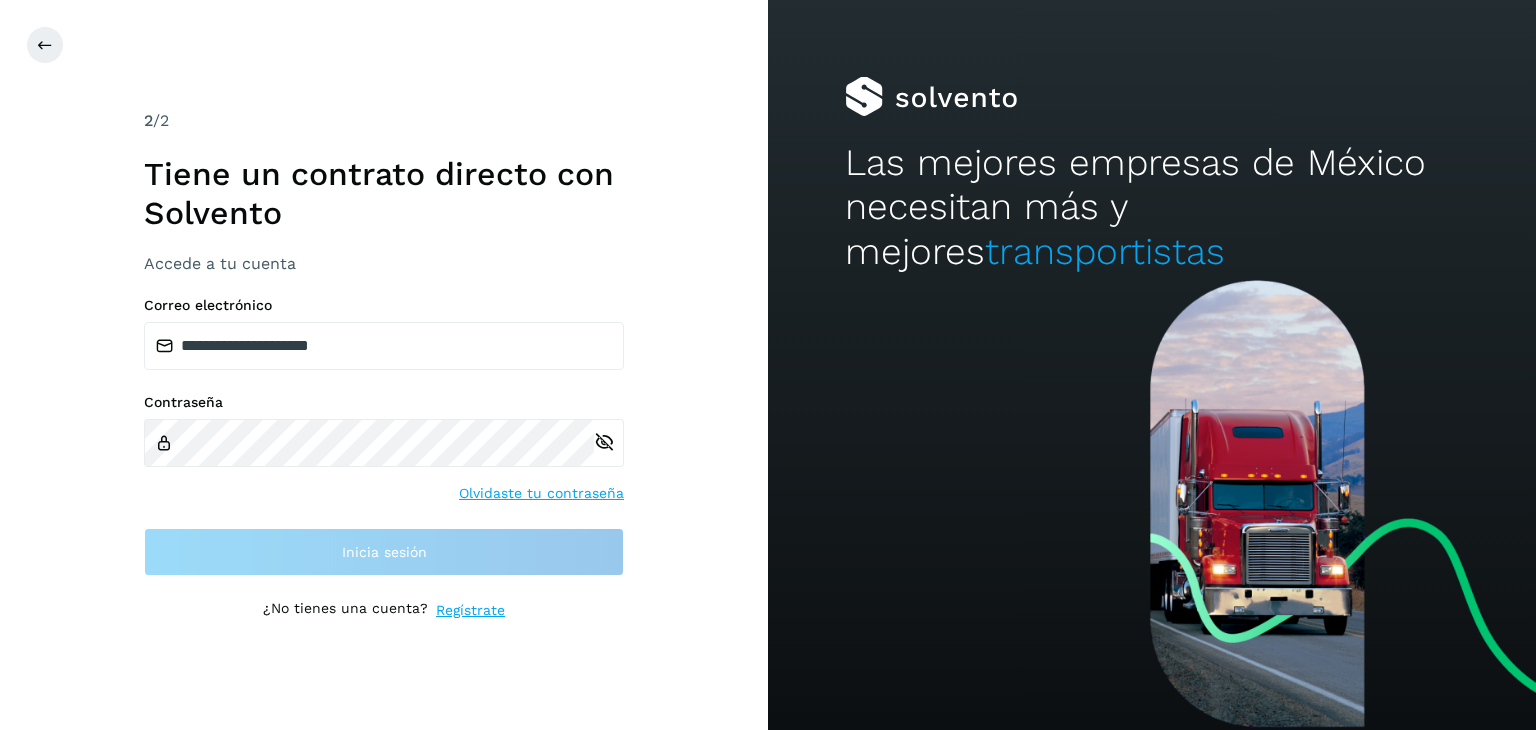 click on "**********" at bounding box center (384, 365) 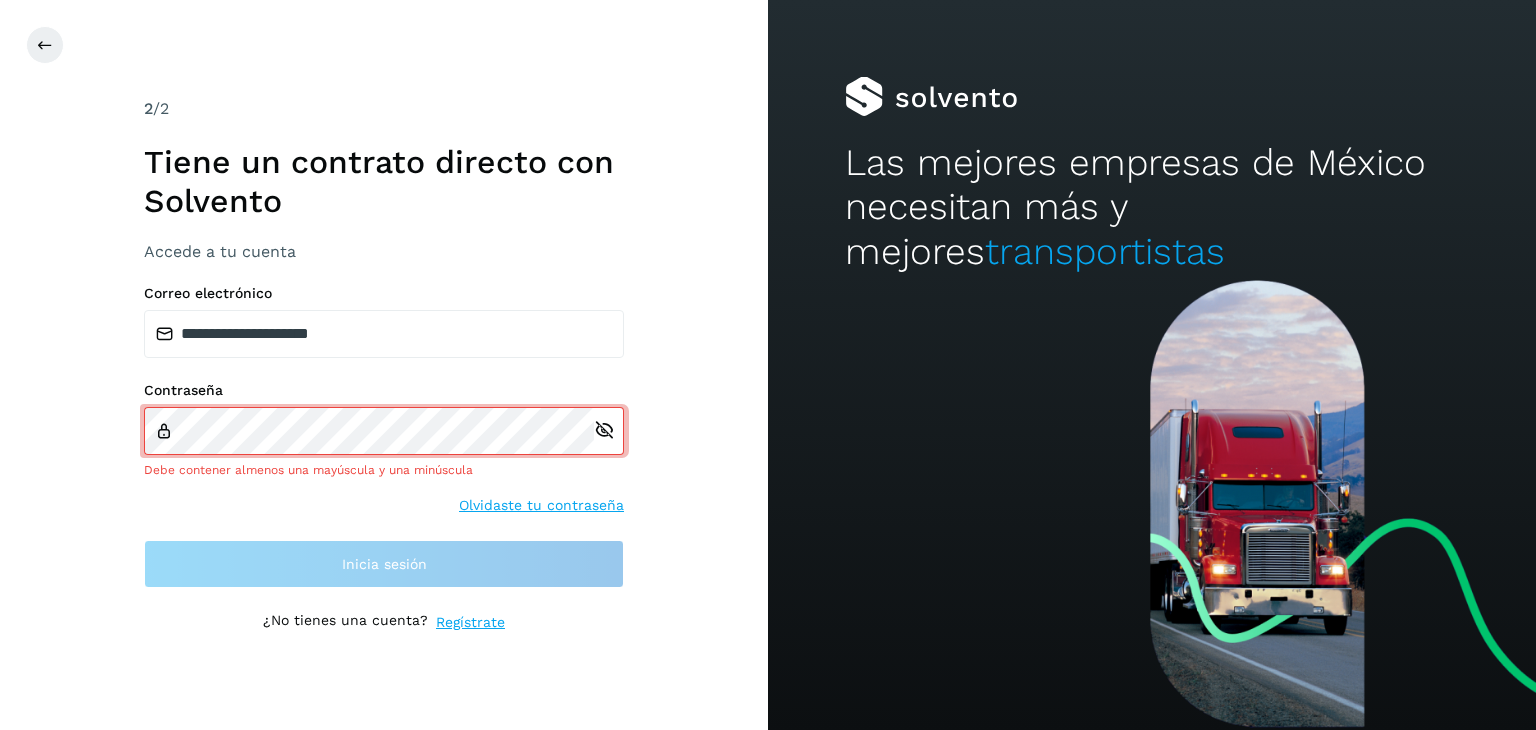 click on "**********" at bounding box center [384, 365] 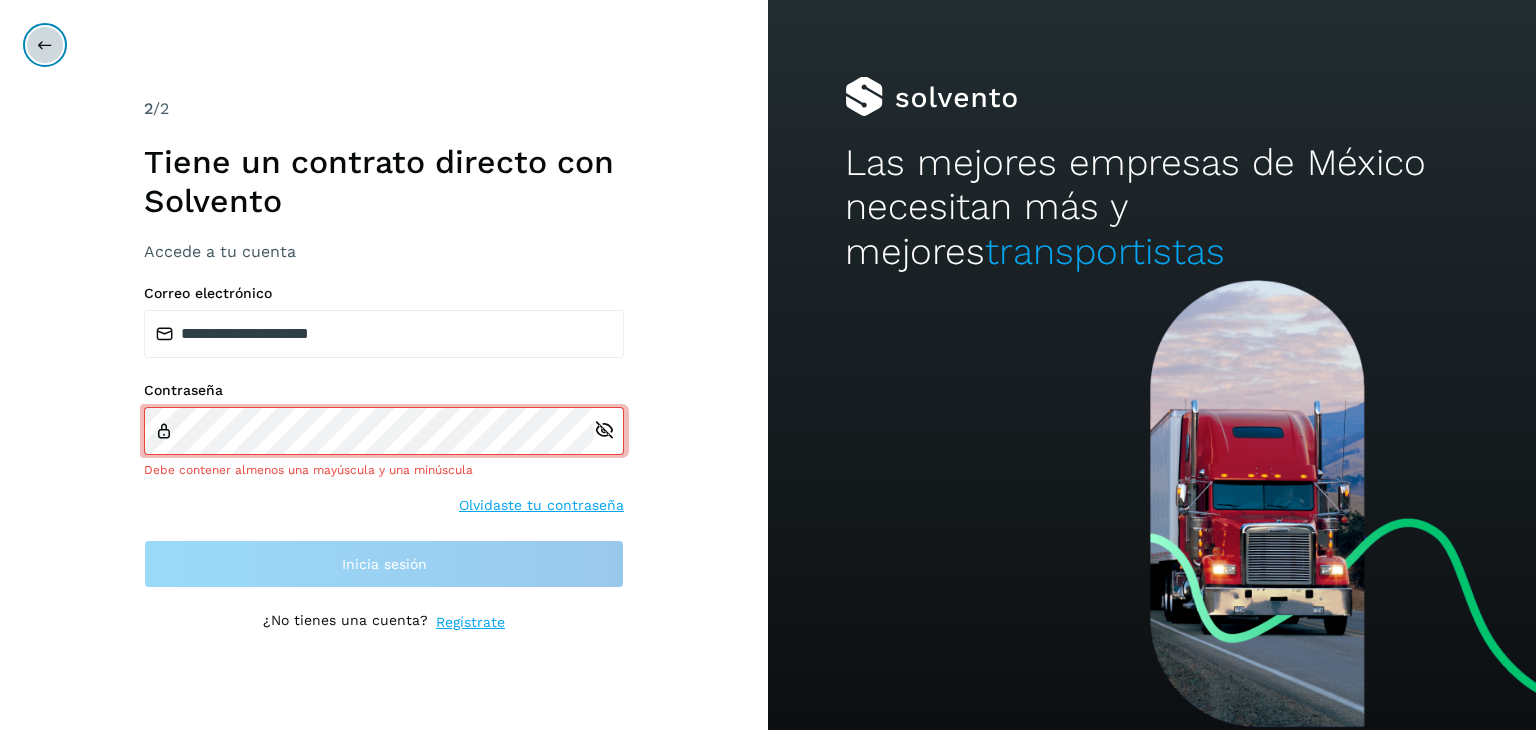 click at bounding box center (45, 45) 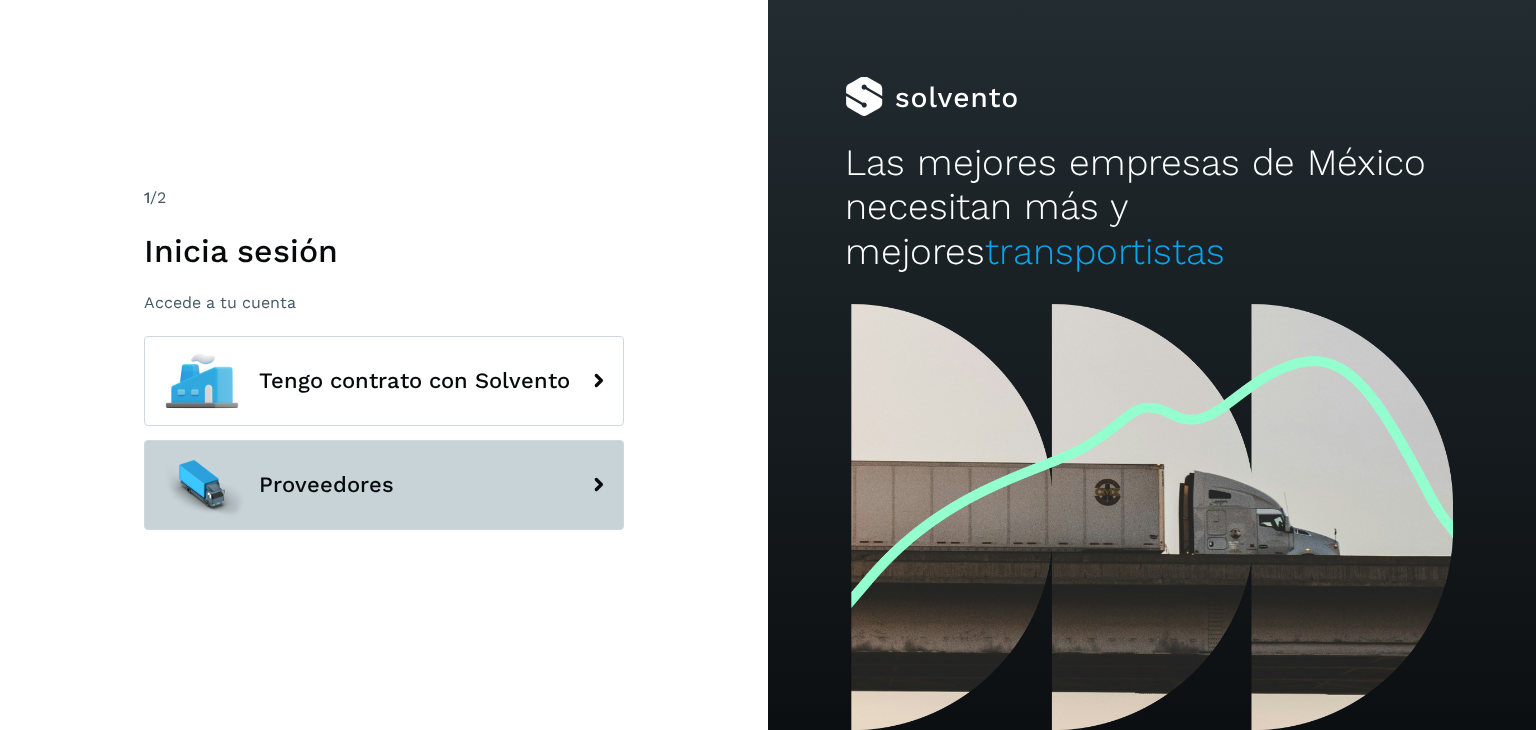 click on "Proveedores" at bounding box center (384, 485) 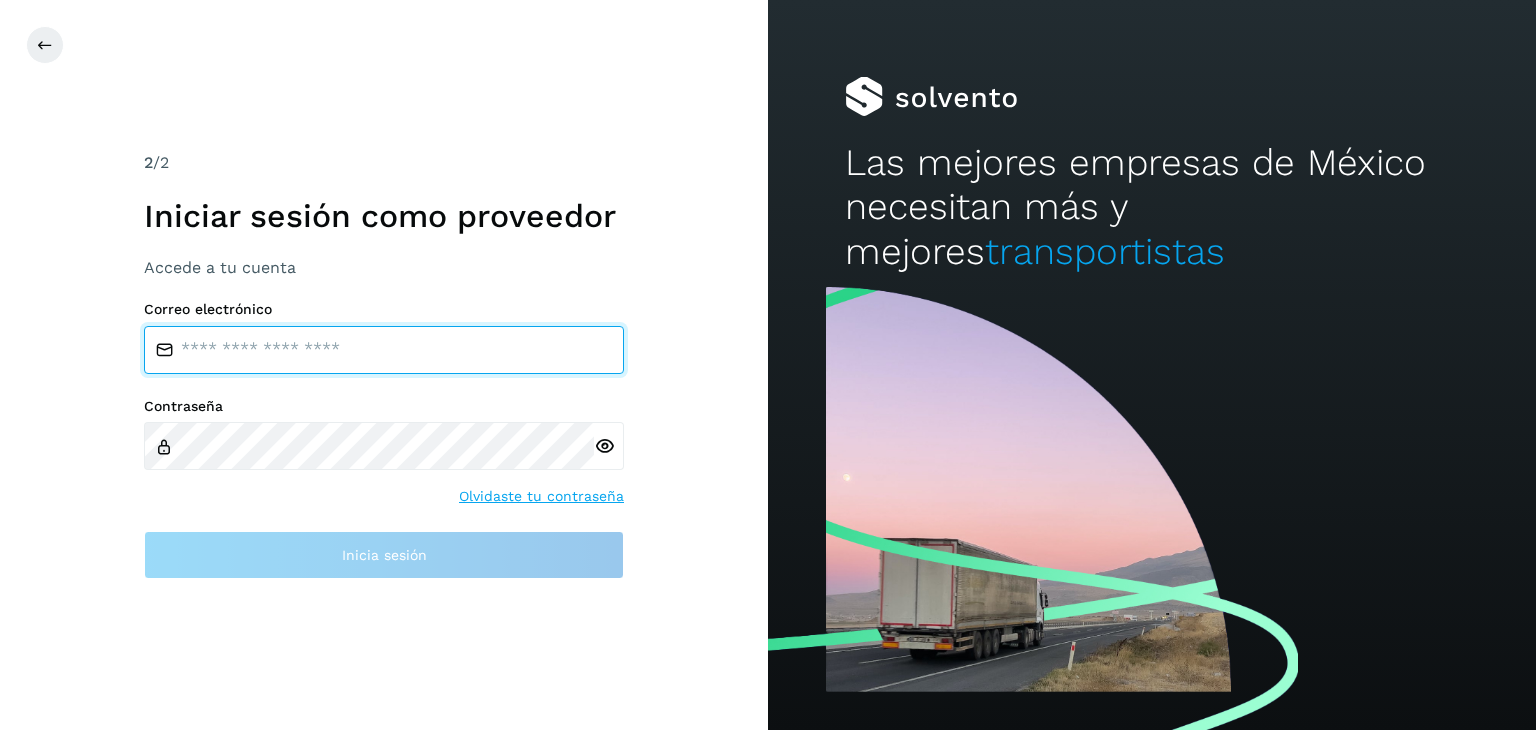 click at bounding box center [384, 350] 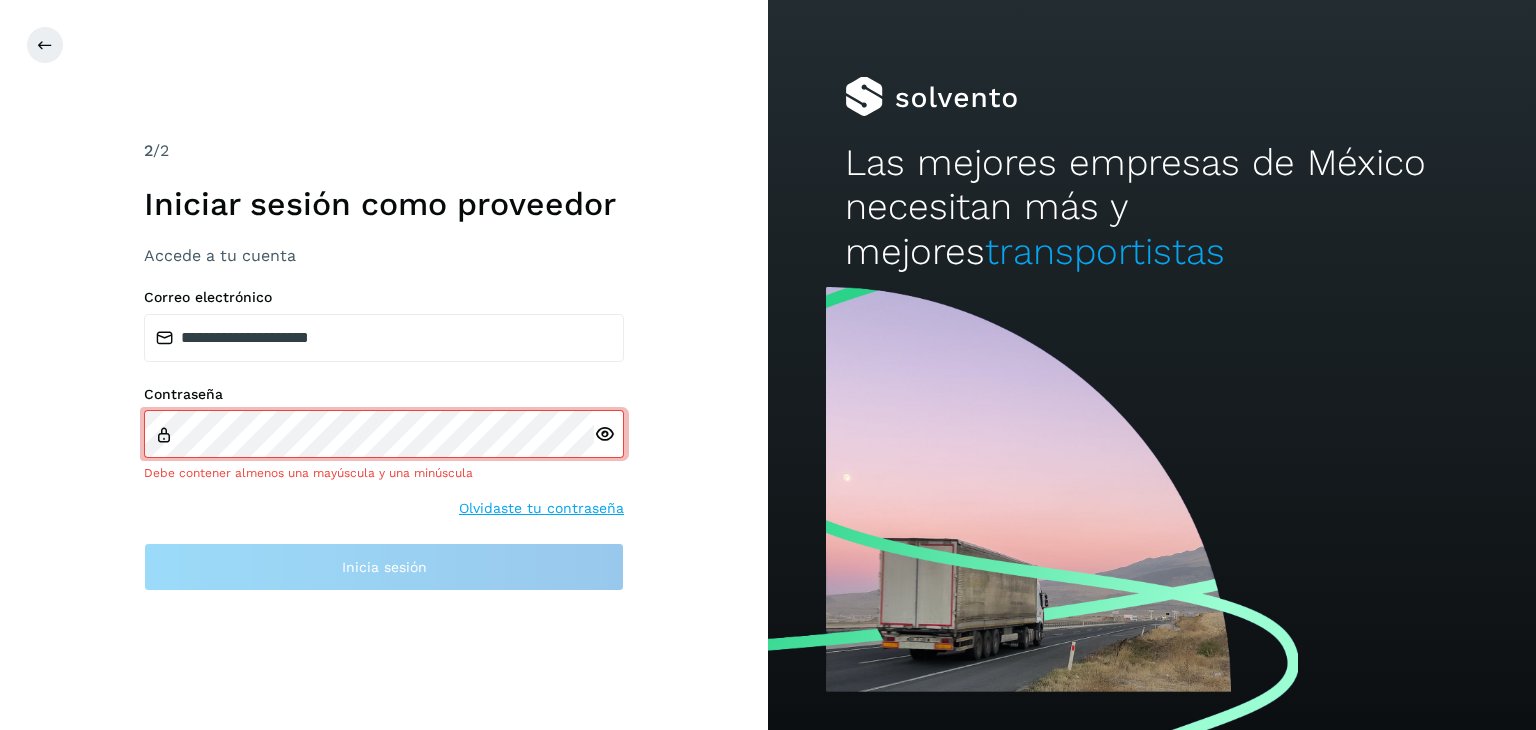 click on "**********" at bounding box center (384, 365) 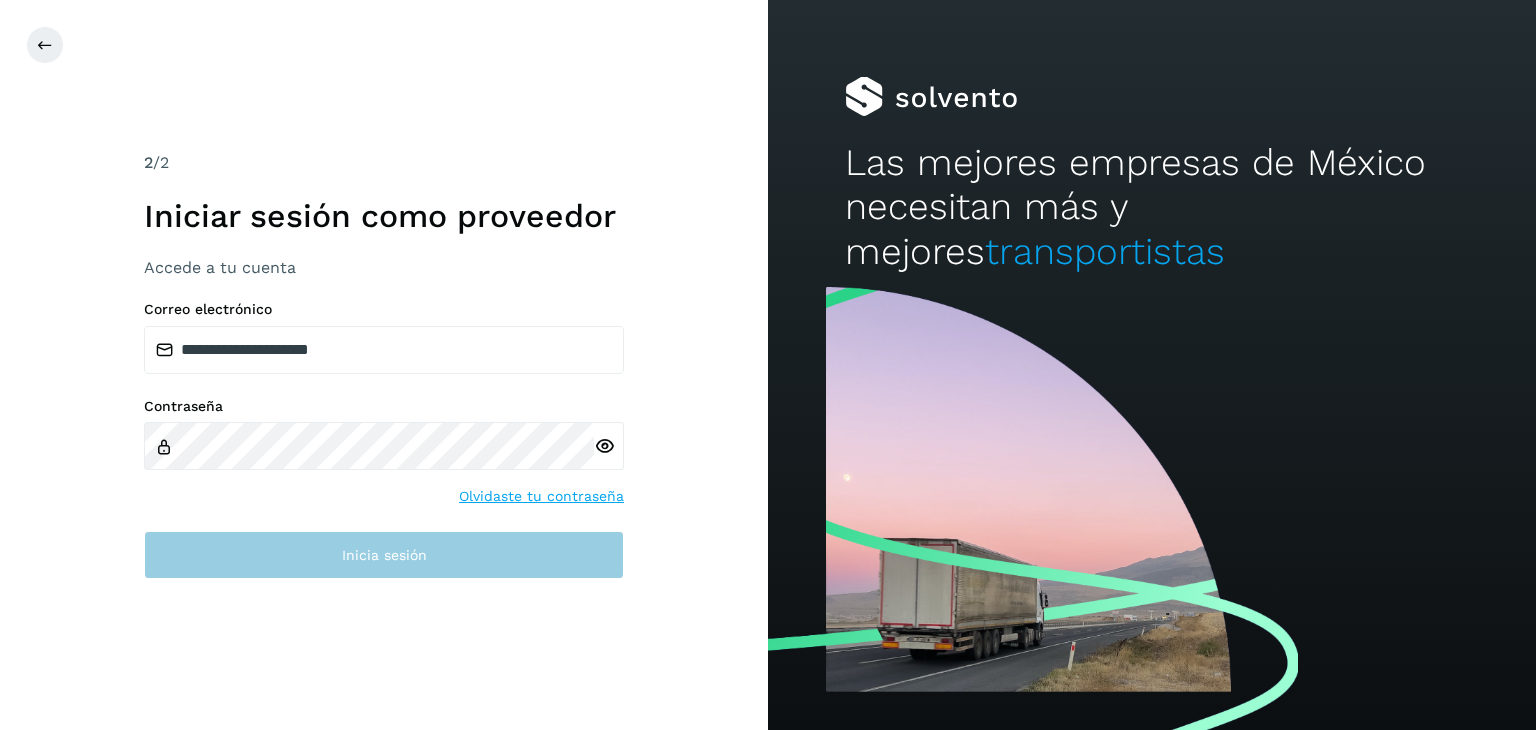 click on "**********" at bounding box center (384, 365) 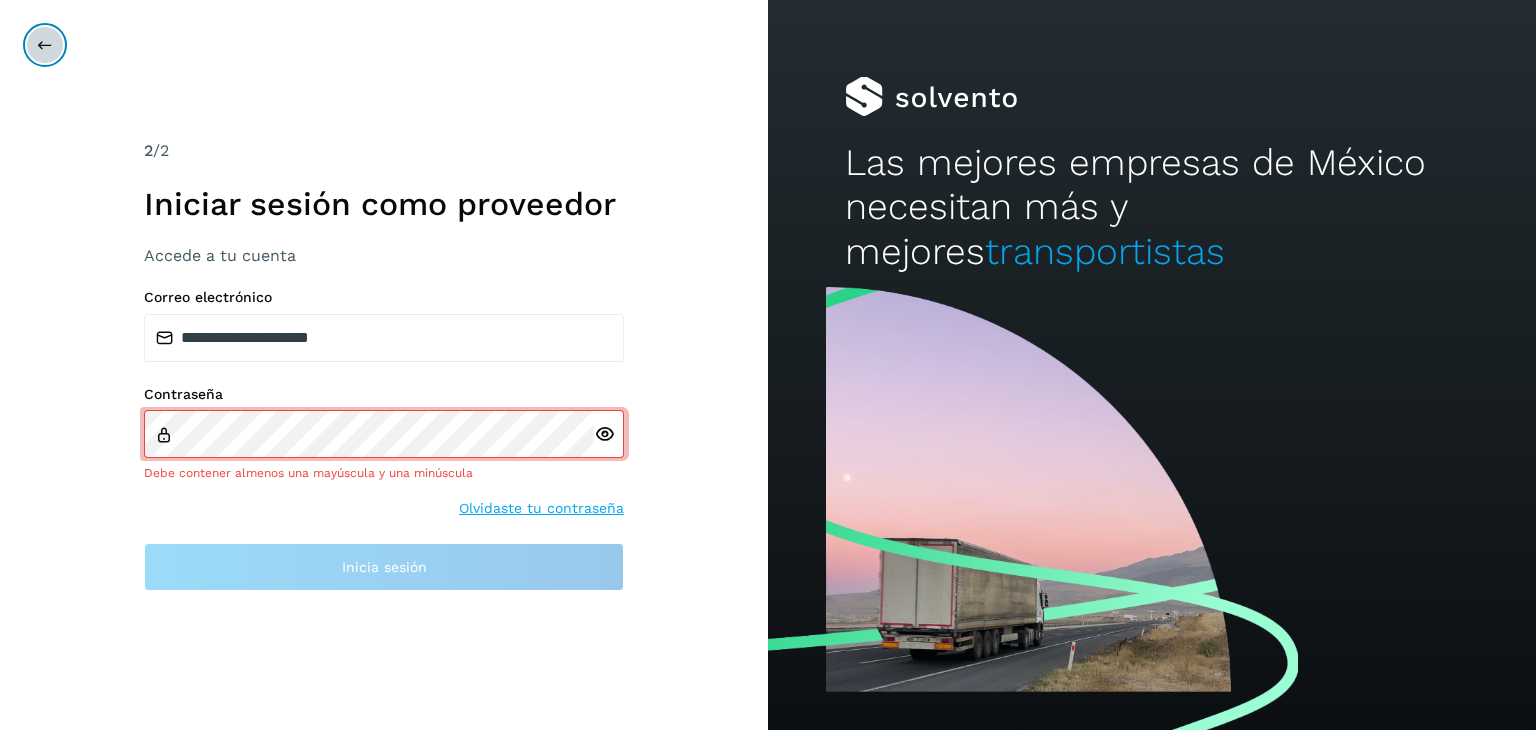 click at bounding box center (45, 45) 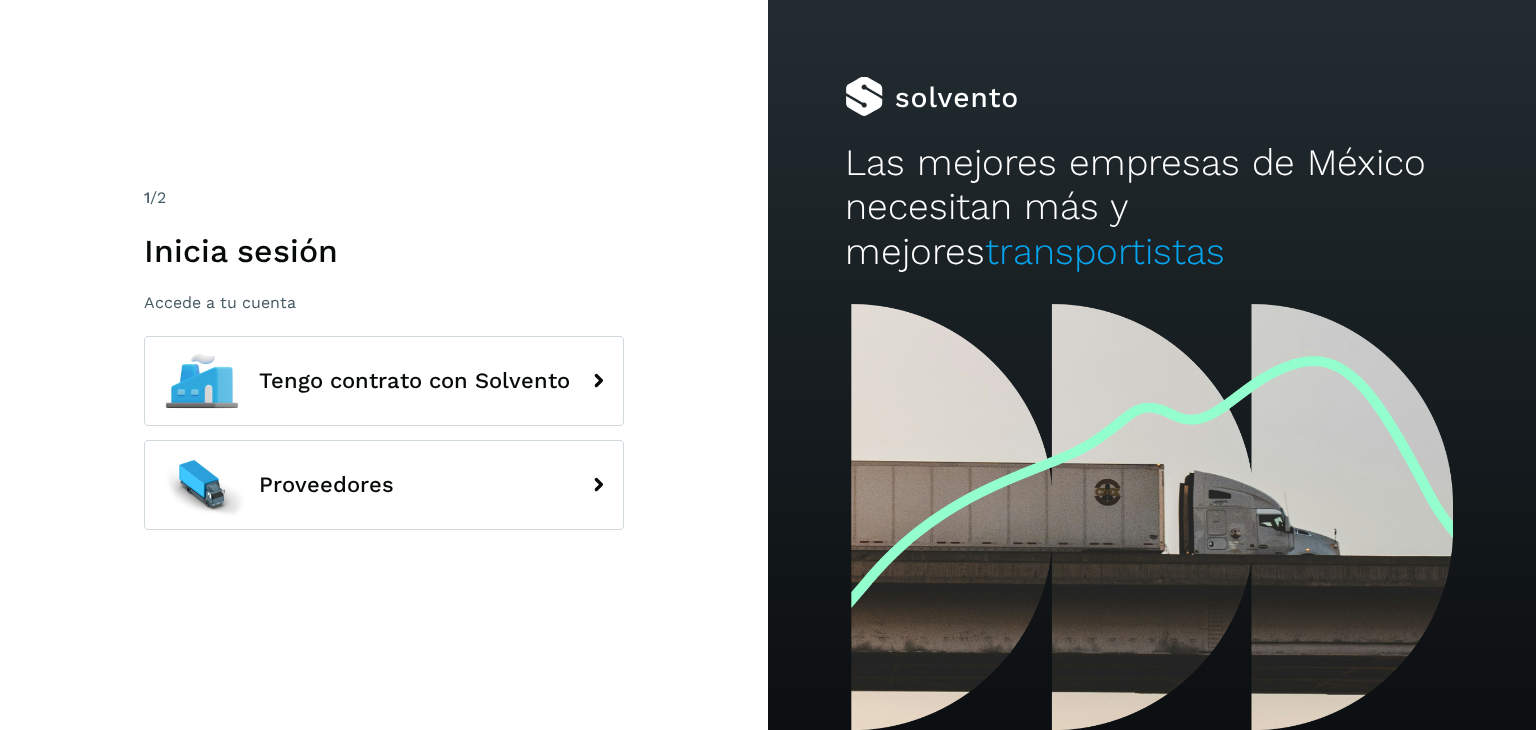 scroll, scrollTop: 0, scrollLeft: 0, axis: both 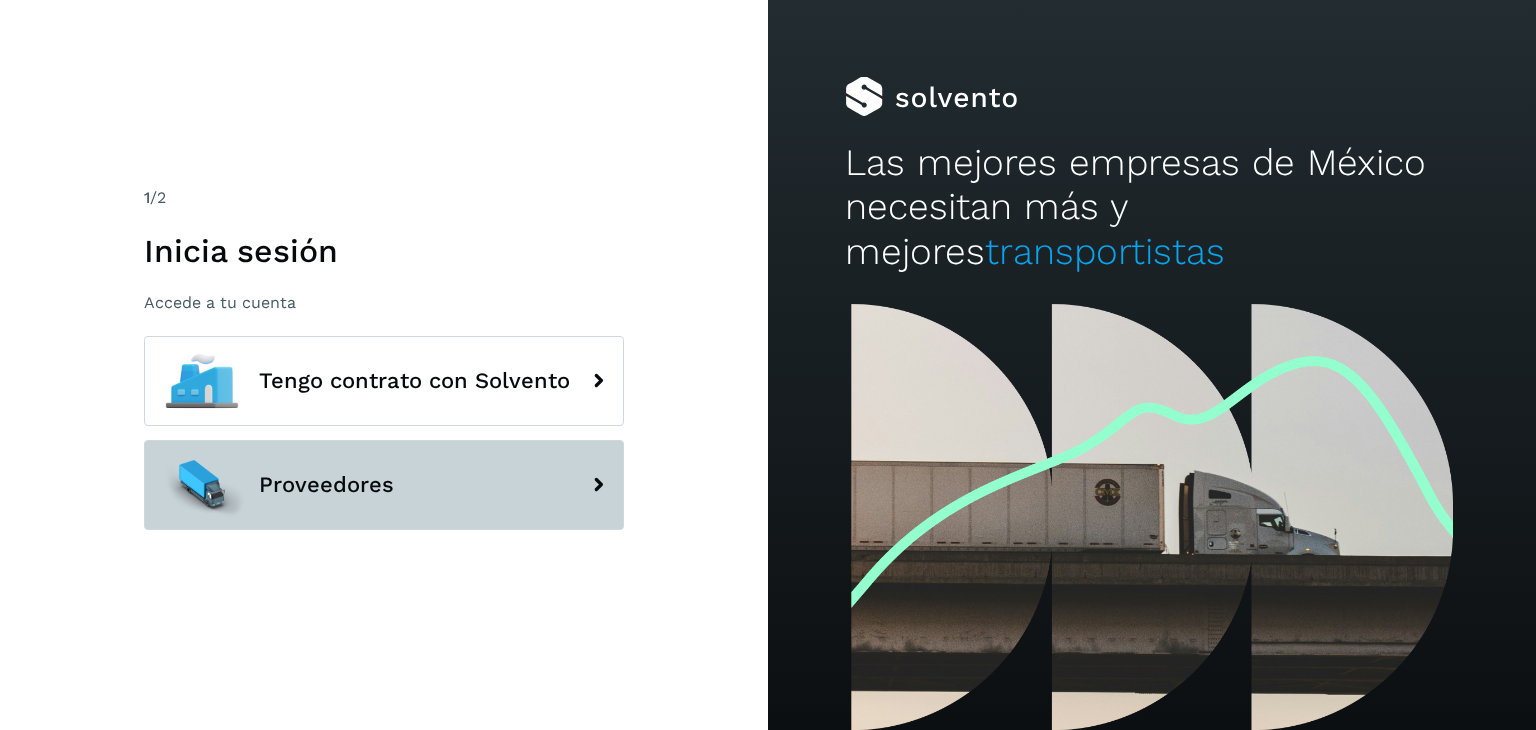click on "Proveedores" 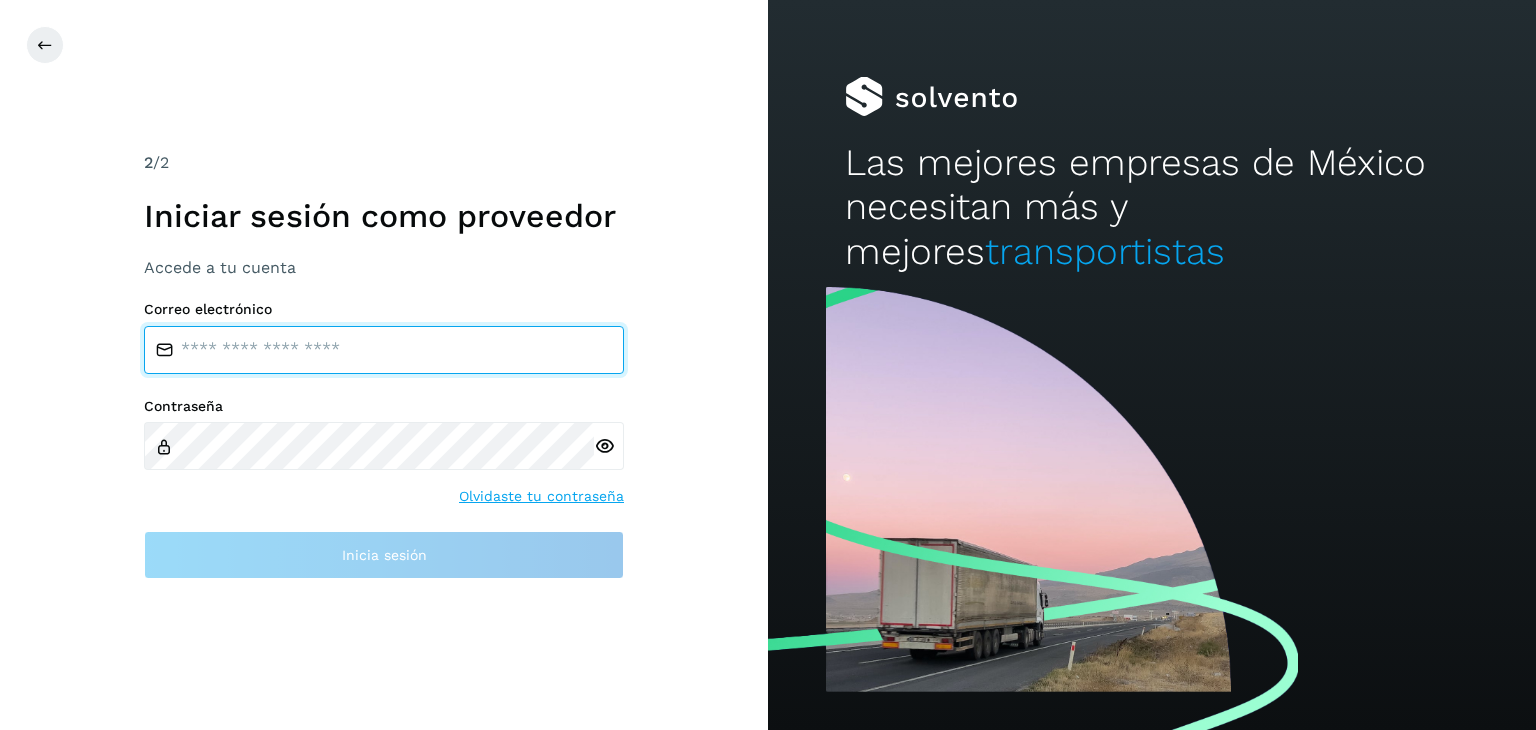 type on "**********" 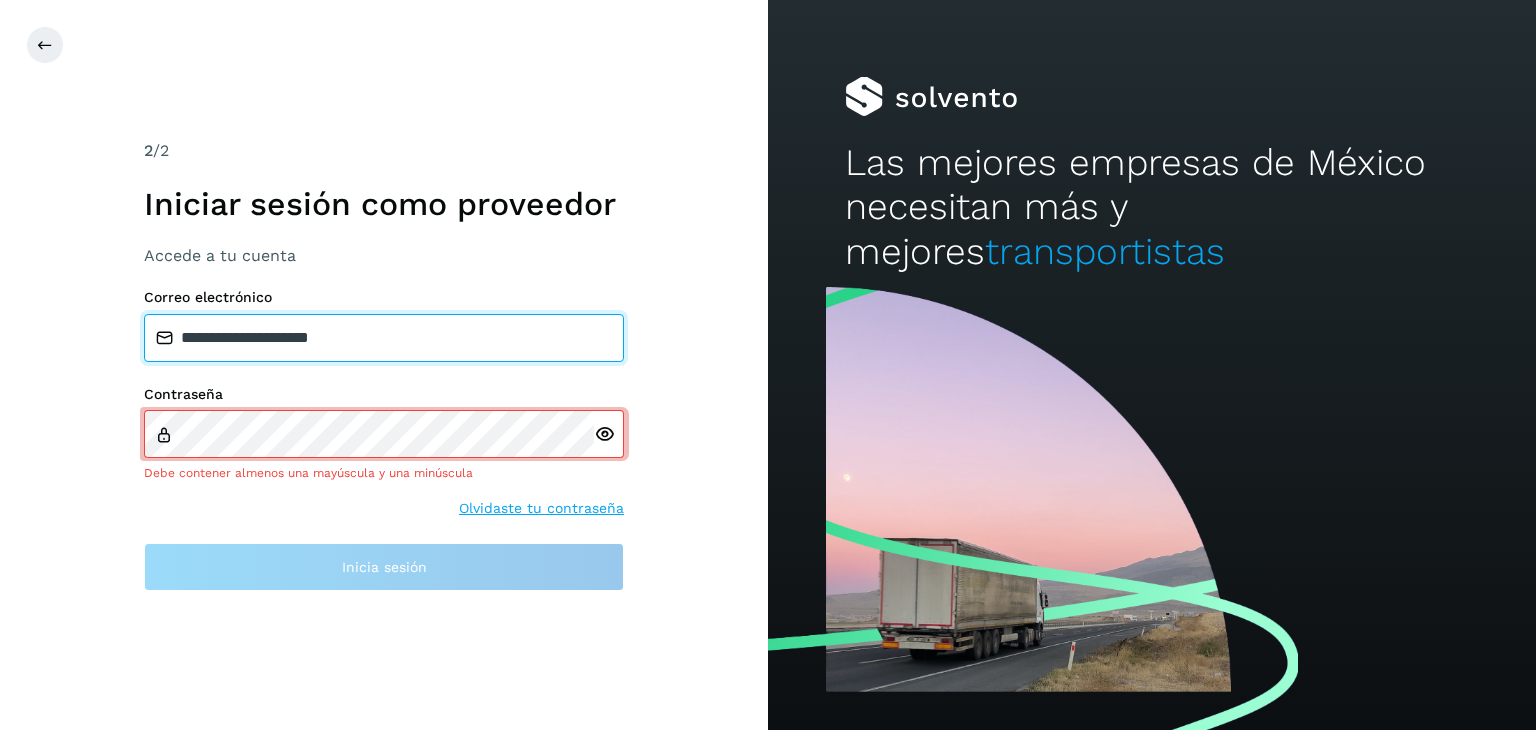 click on "**********" at bounding box center [384, 338] 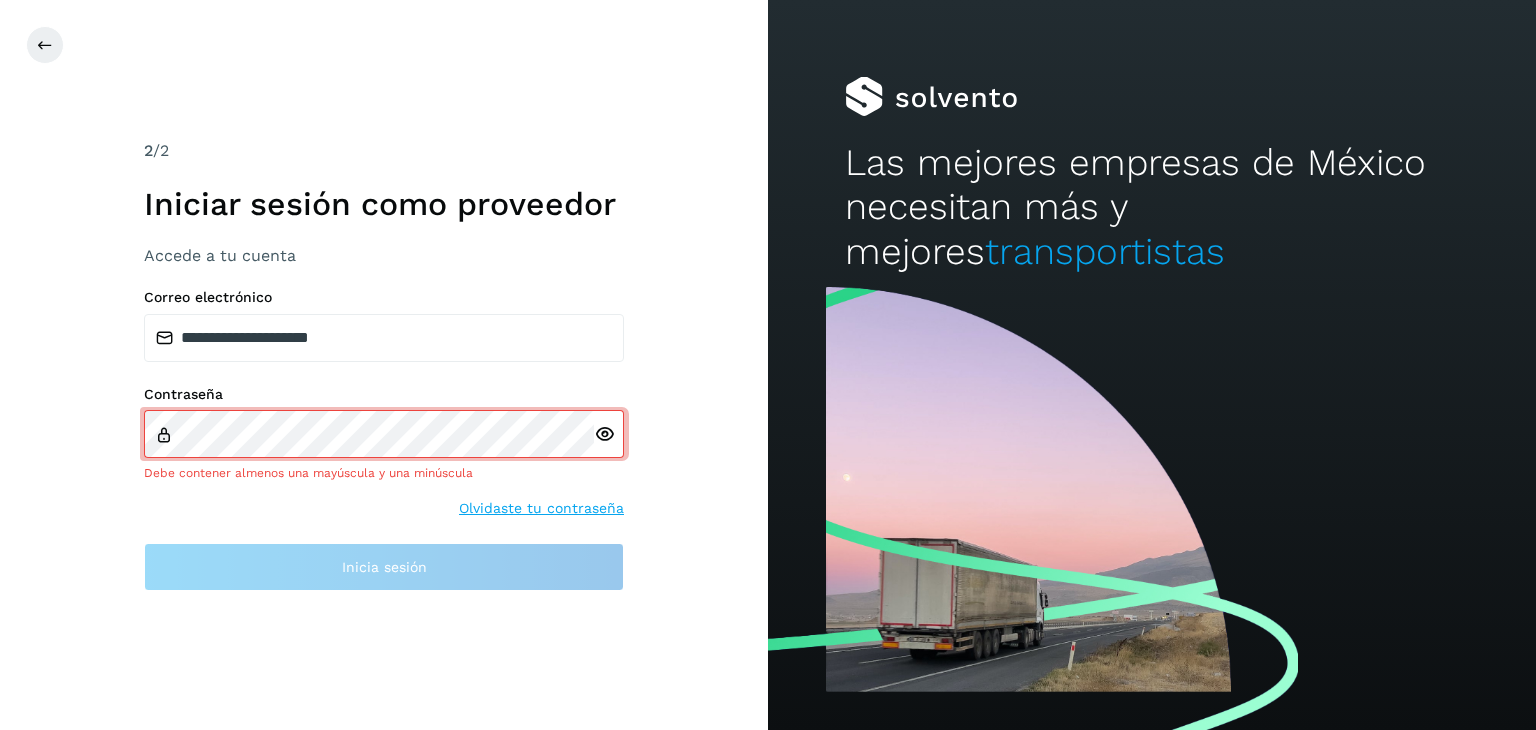 click on "Olvidaste tu contraseña" at bounding box center [541, 508] 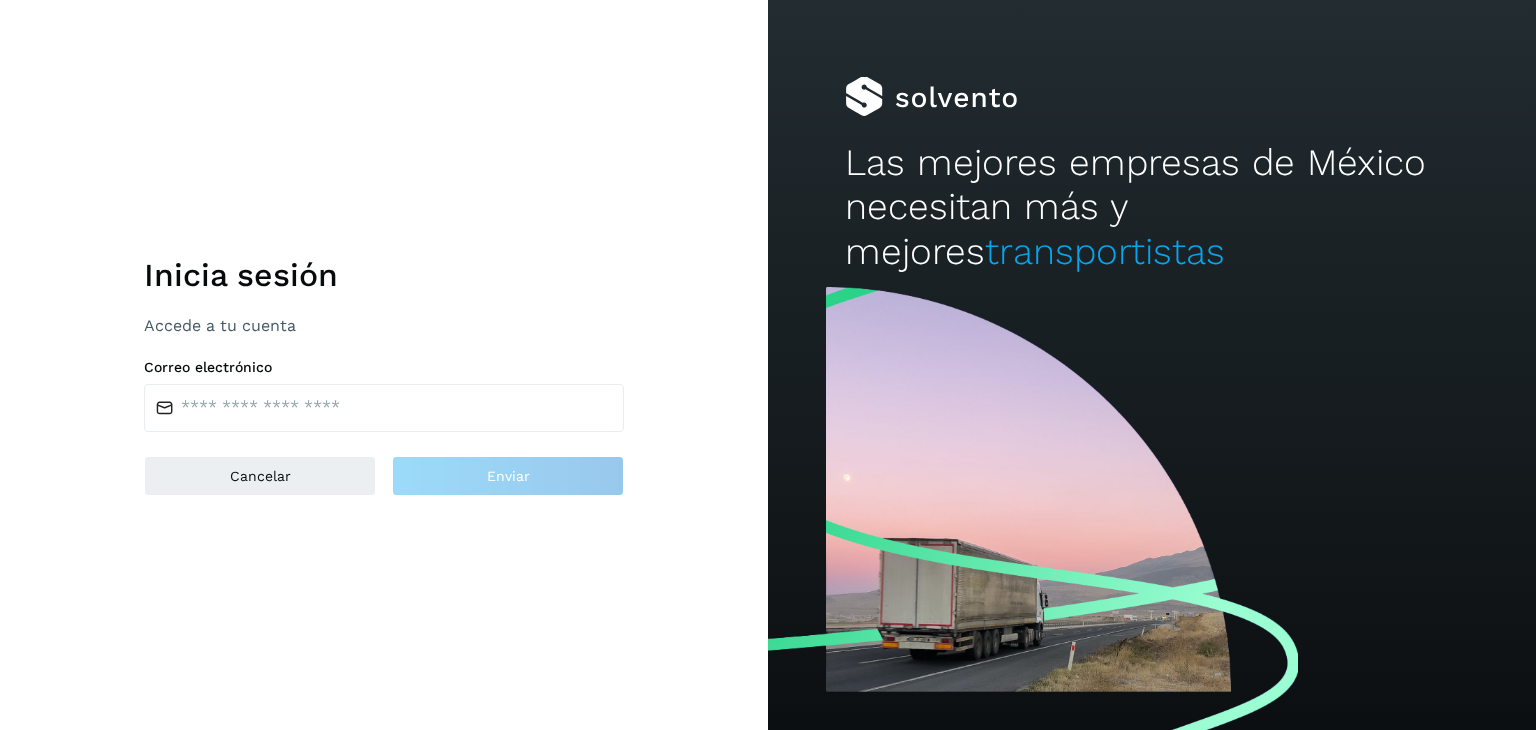 click on "Inicia sesión Accede a tu cuenta Correo electrónico  Cancelar Enviar" at bounding box center [384, 365] 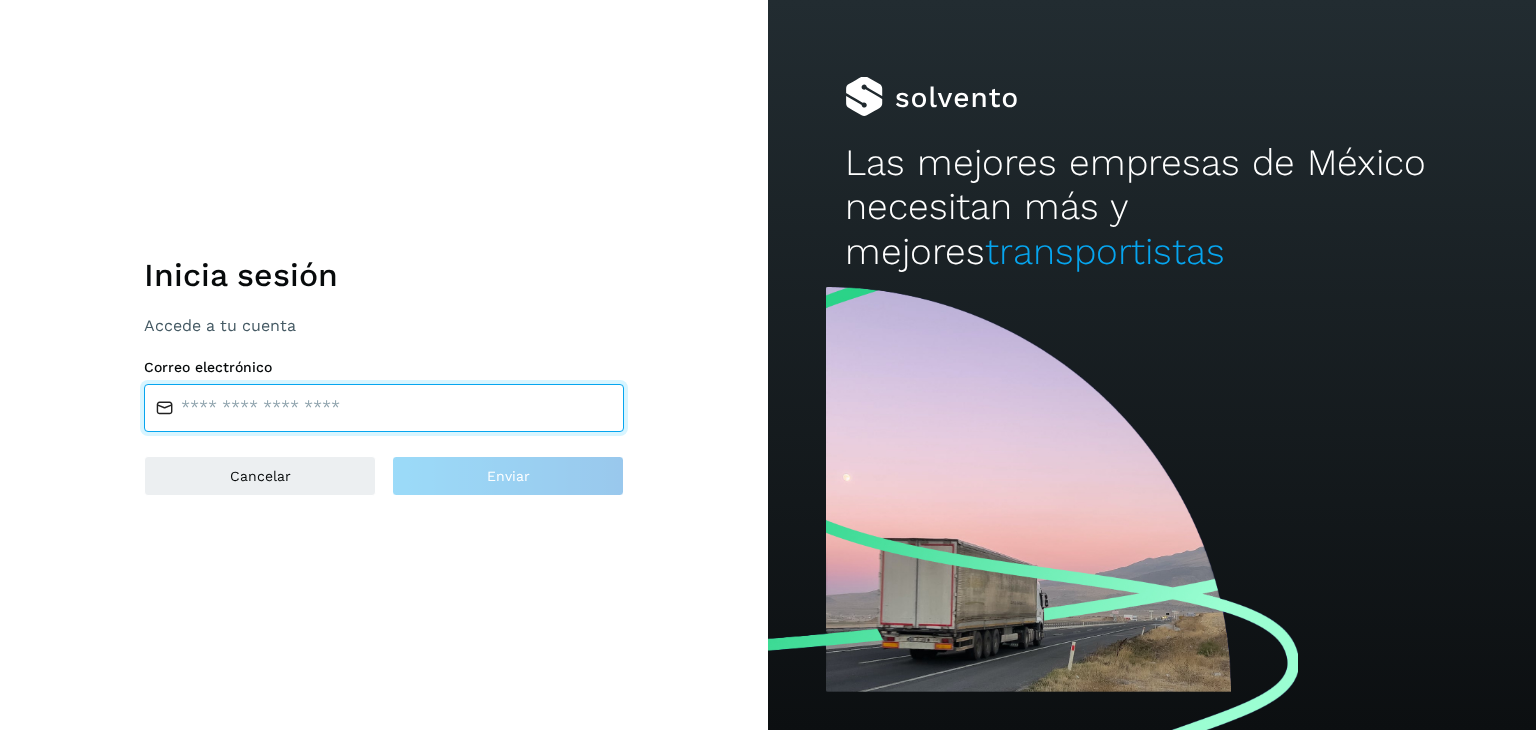 click at bounding box center (384, 408) 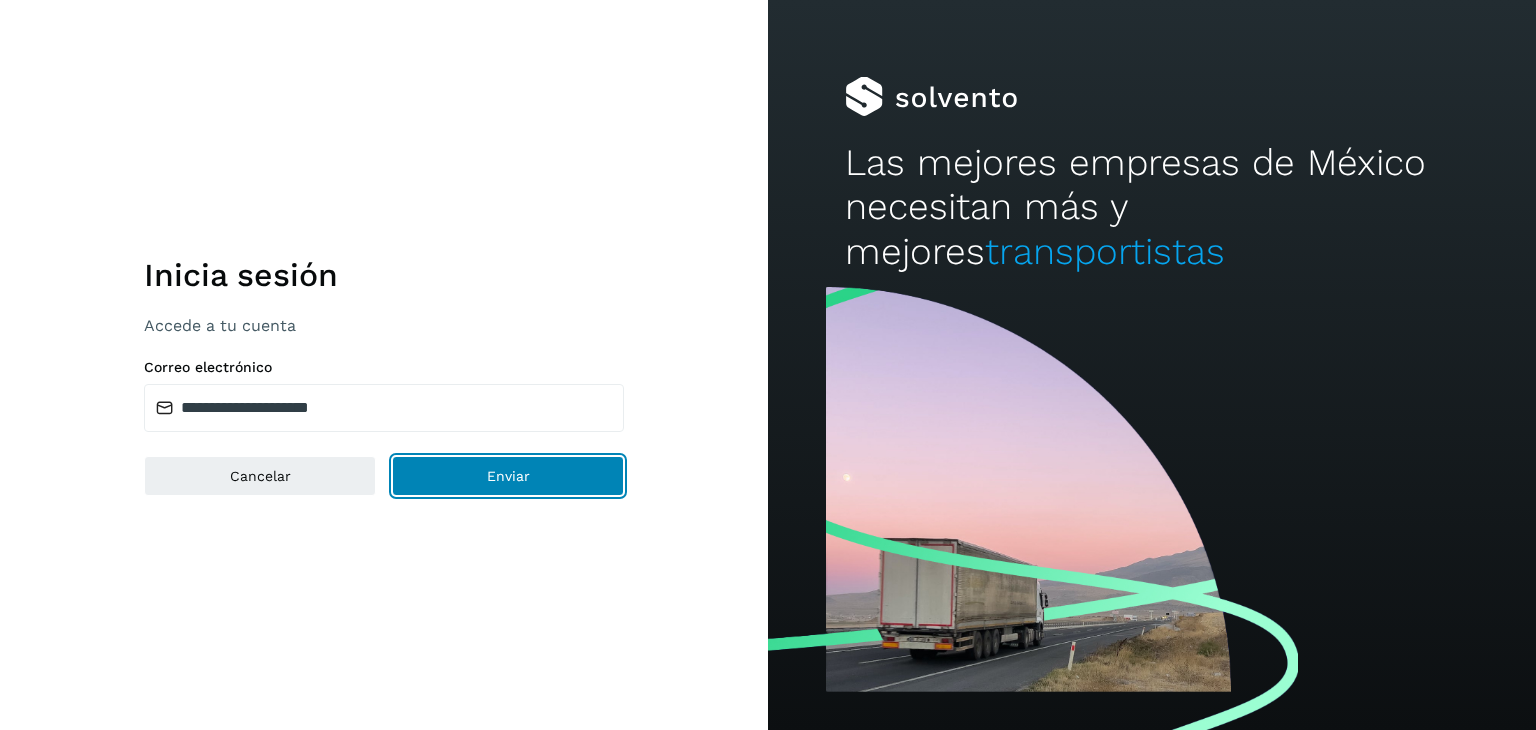 click on "Enviar" 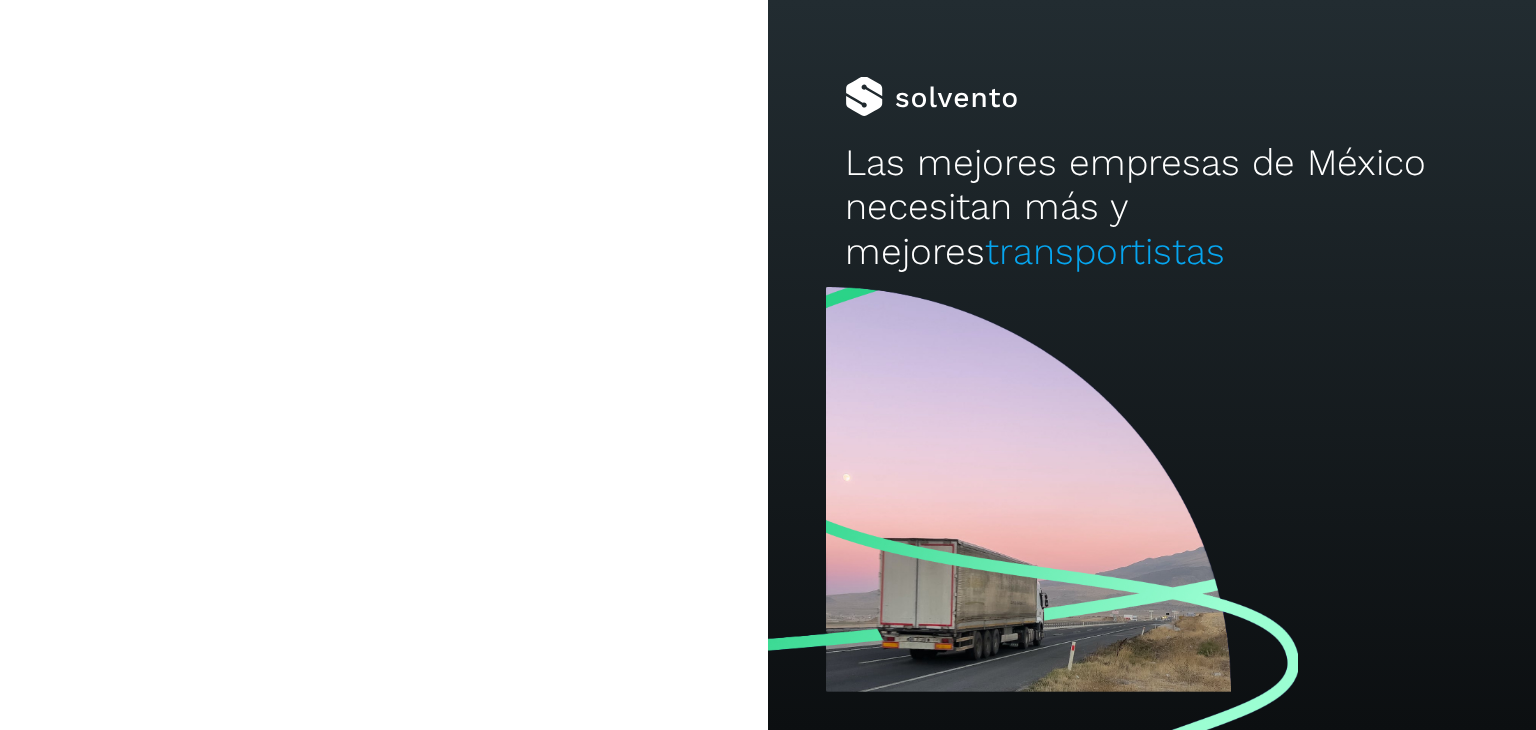 type on "**********" 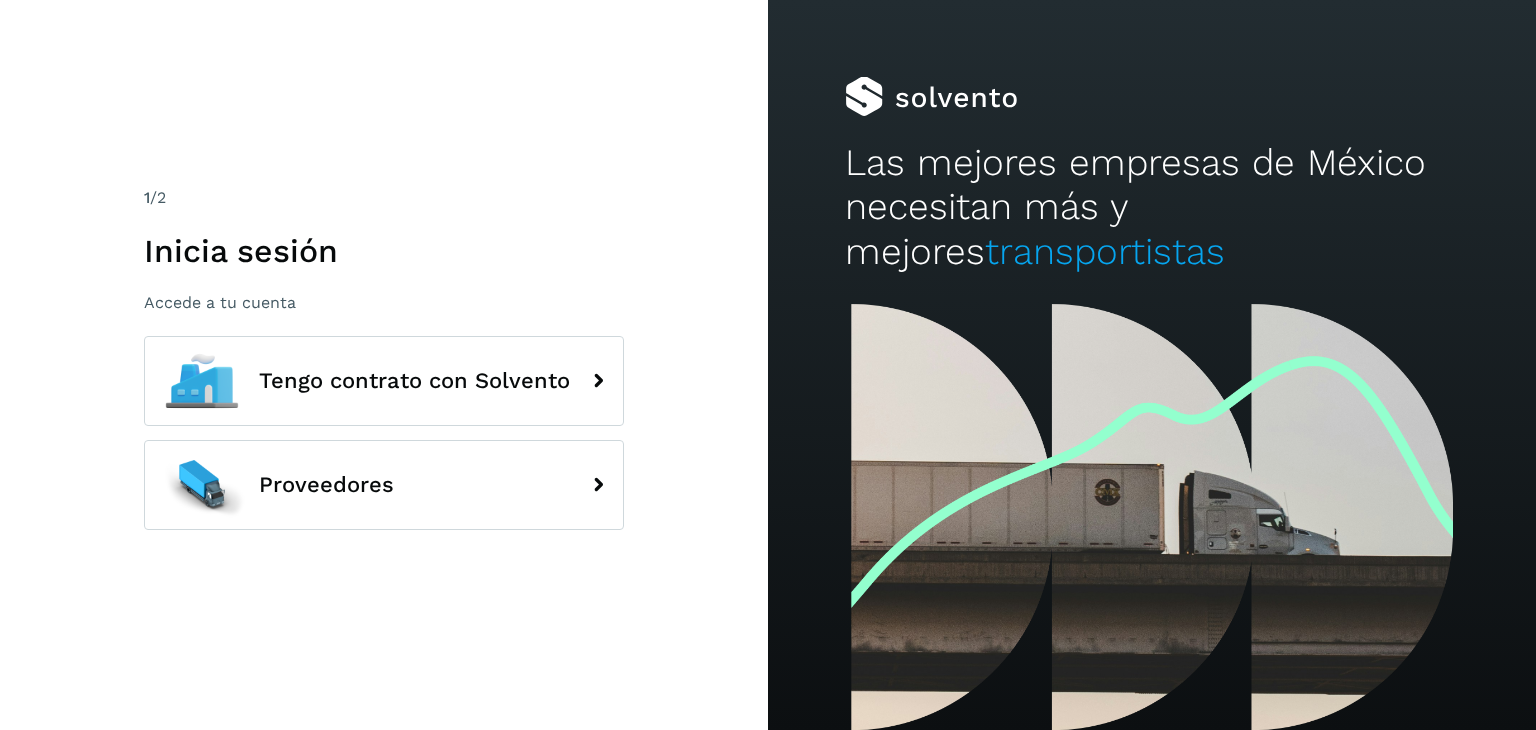 scroll, scrollTop: 0, scrollLeft: 0, axis: both 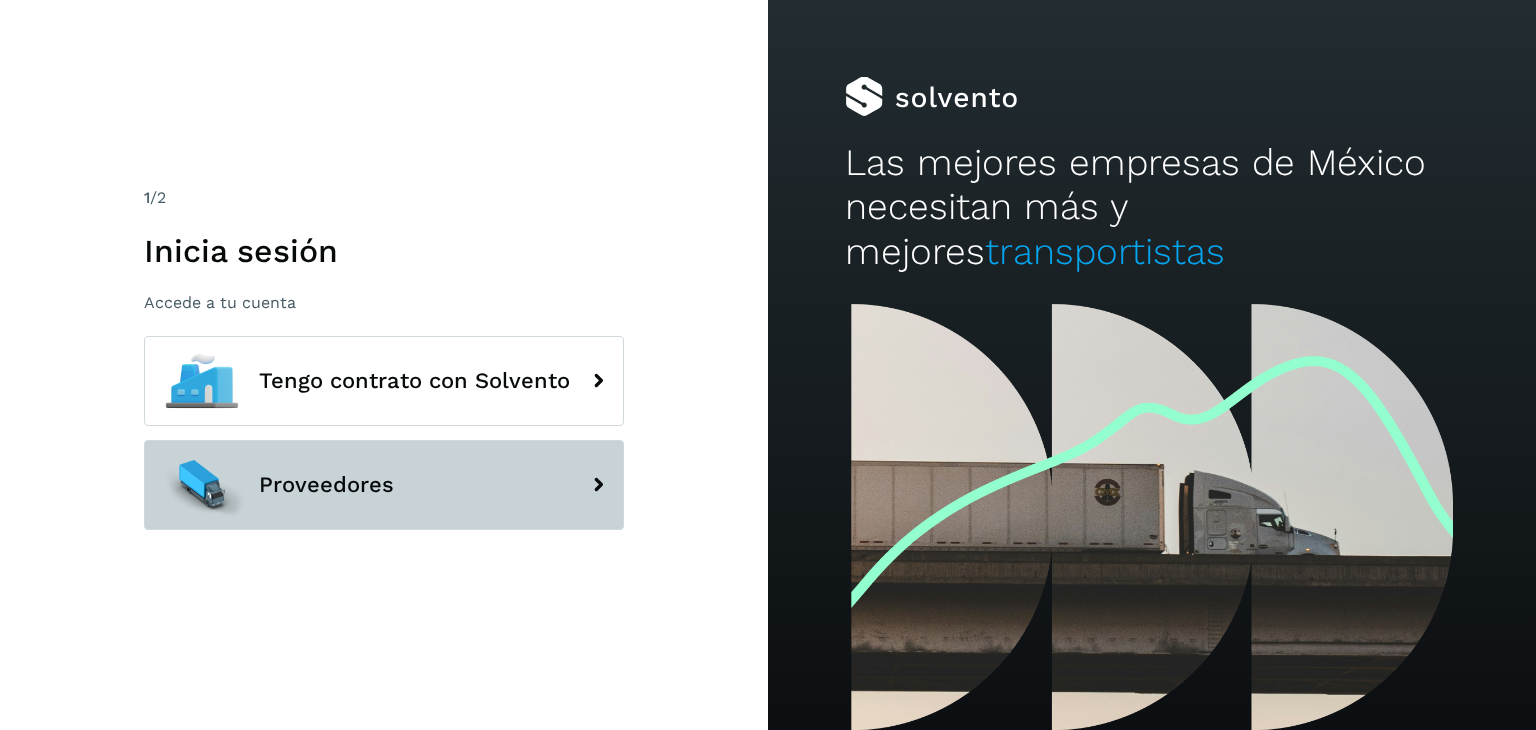 click on "Proveedores" at bounding box center (384, 485) 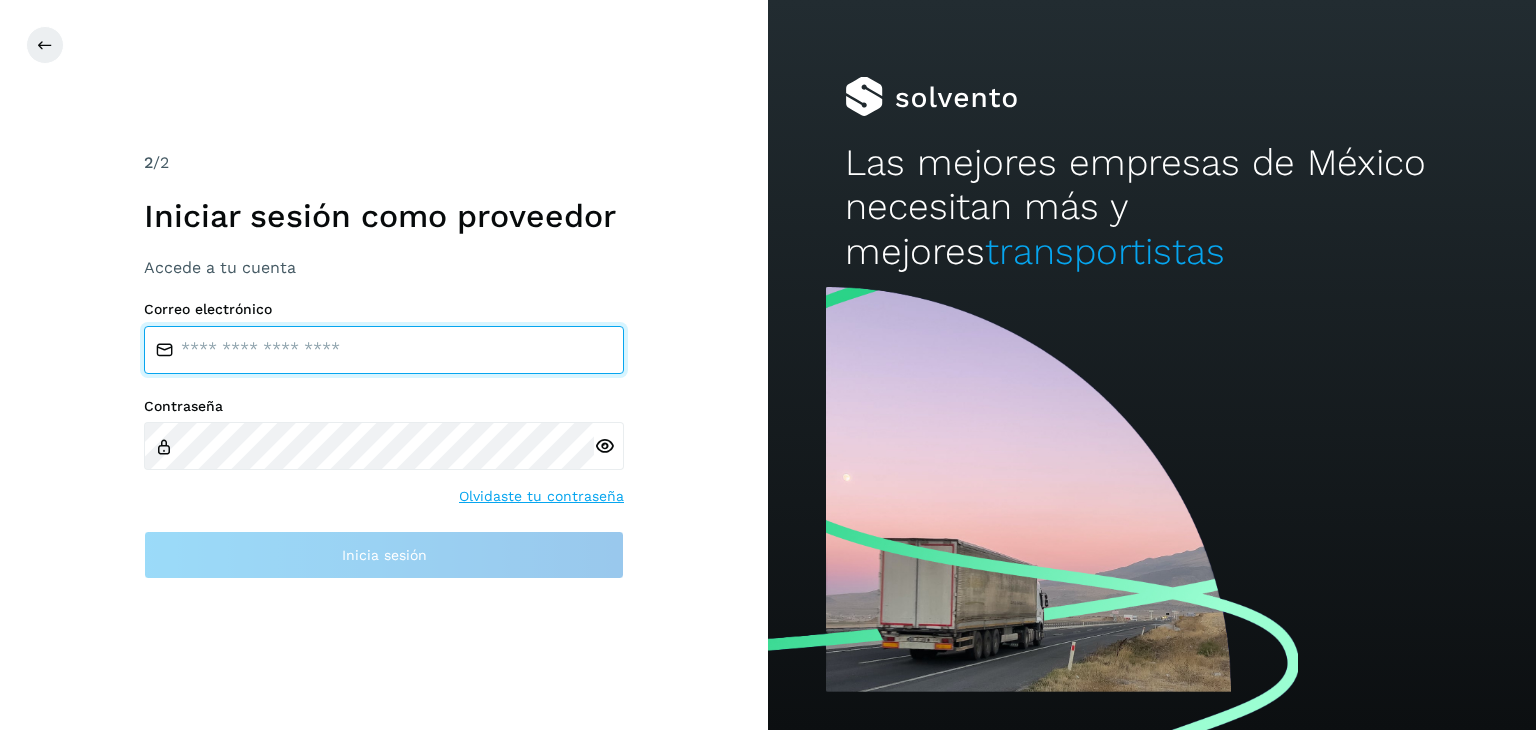 type on "**********" 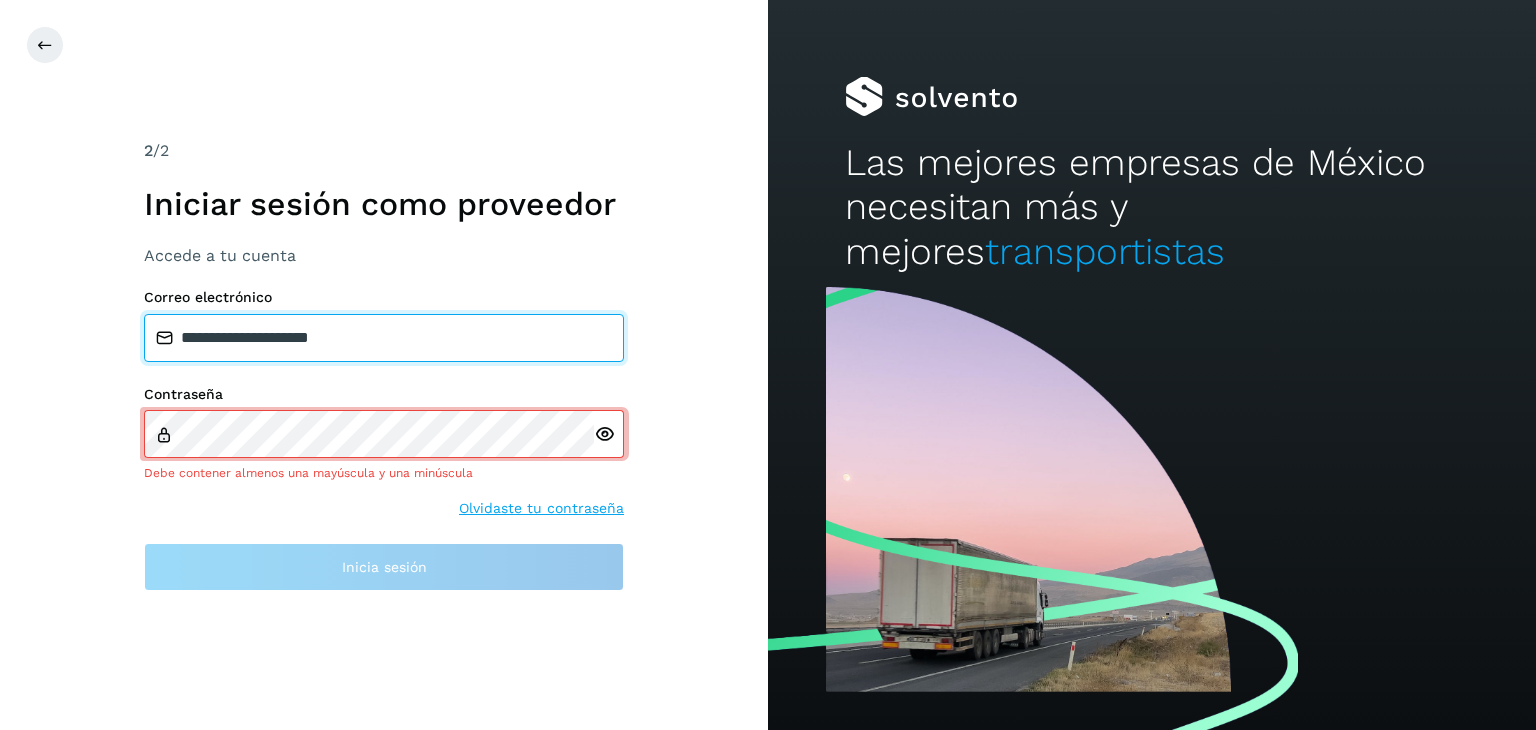 click on "**********" at bounding box center [384, 338] 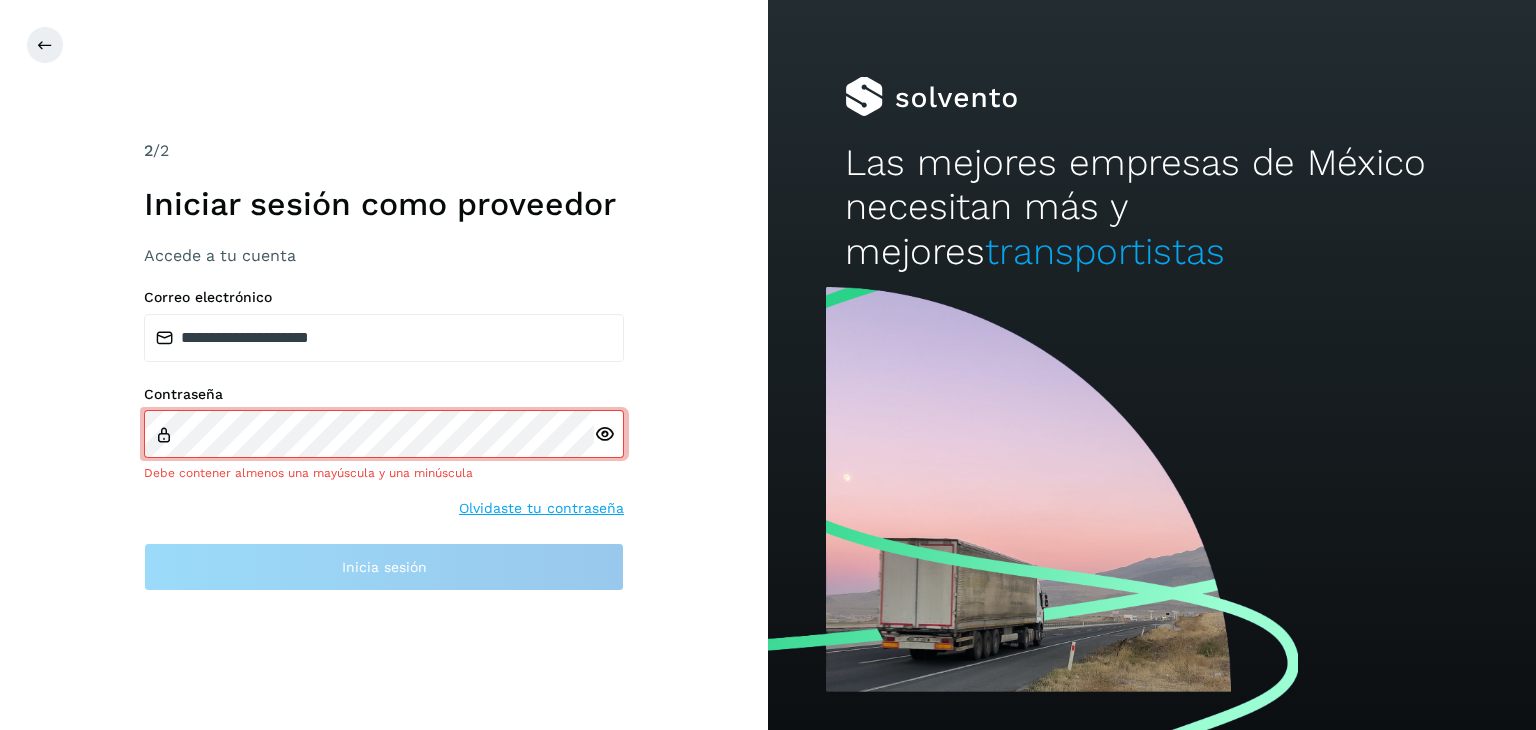 click at bounding box center (604, 434) 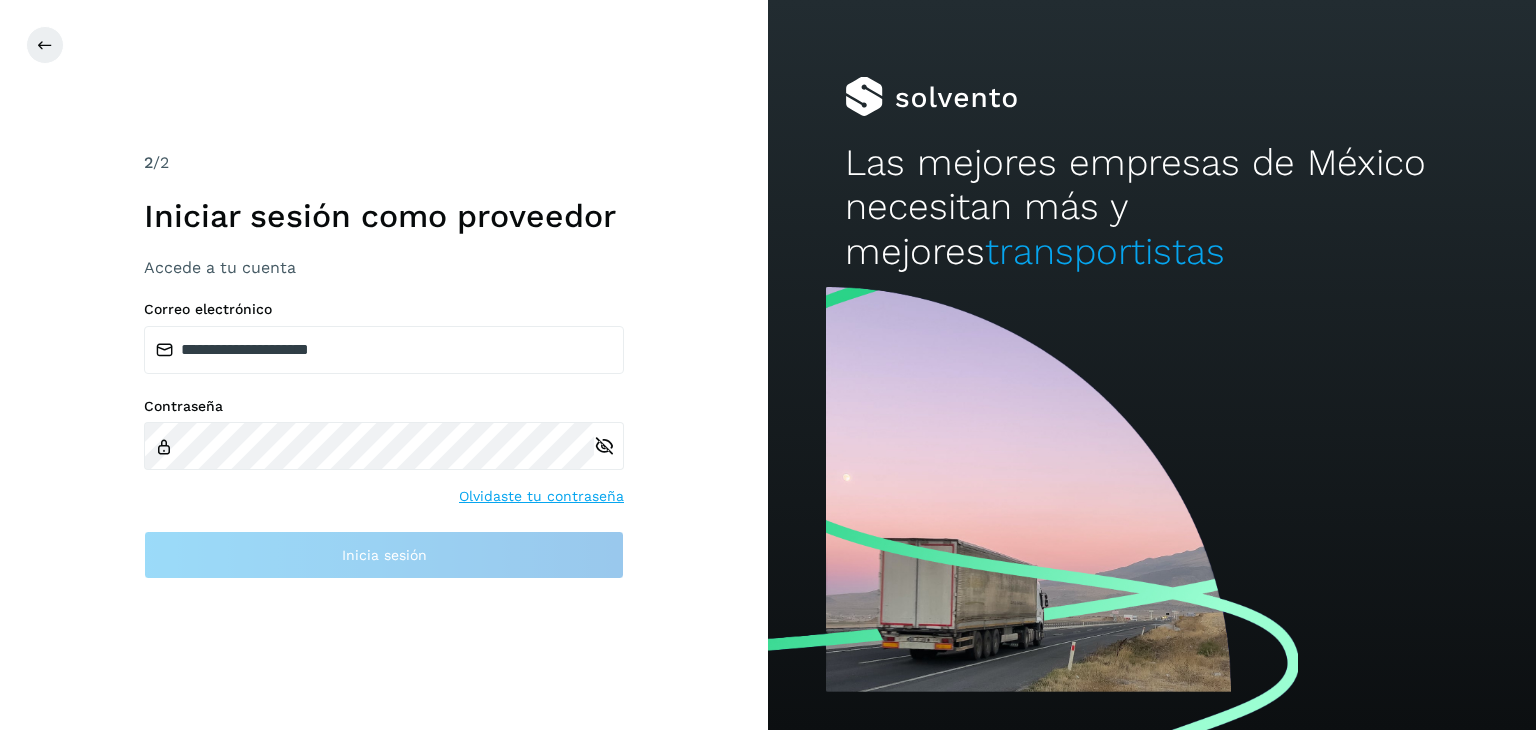 click on "**********" at bounding box center (384, 365) 